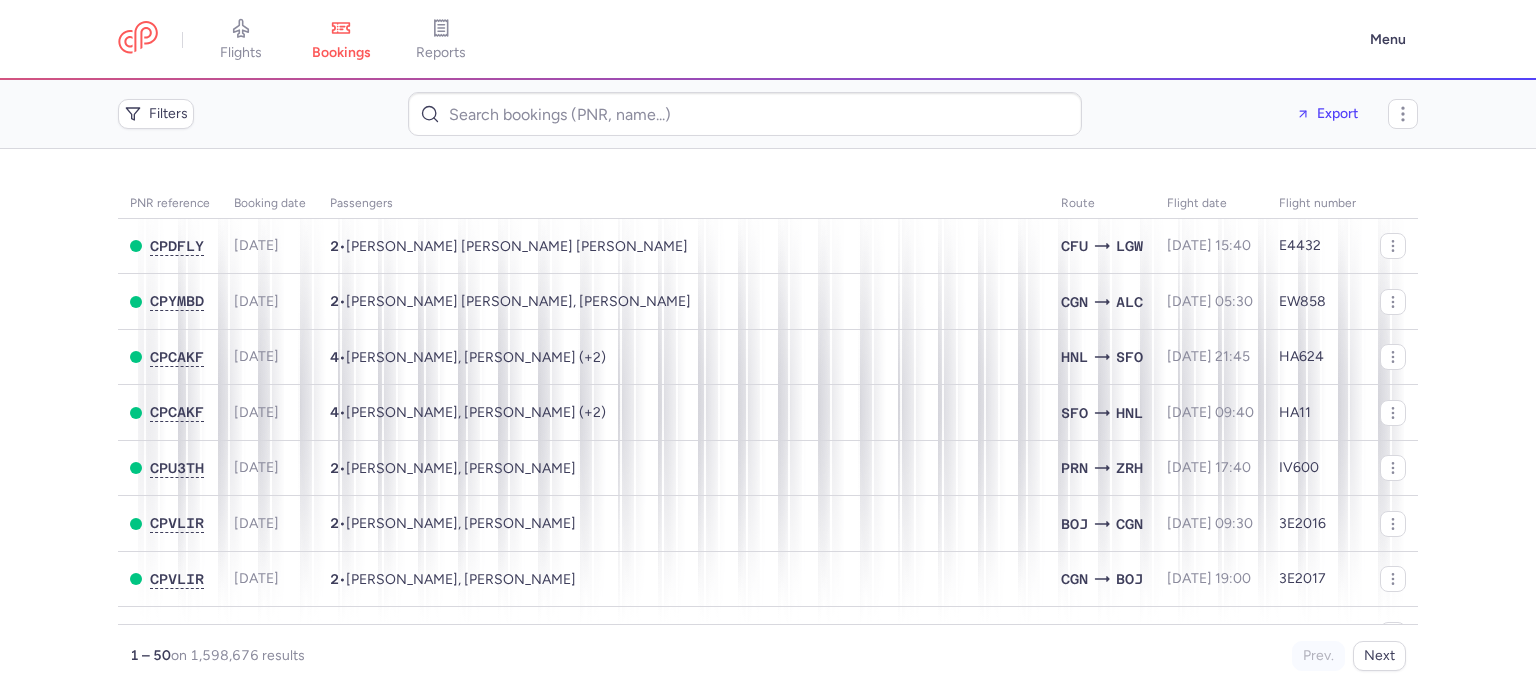 scroll, scrollTop: 0, scrollLeft: 0, axis: both 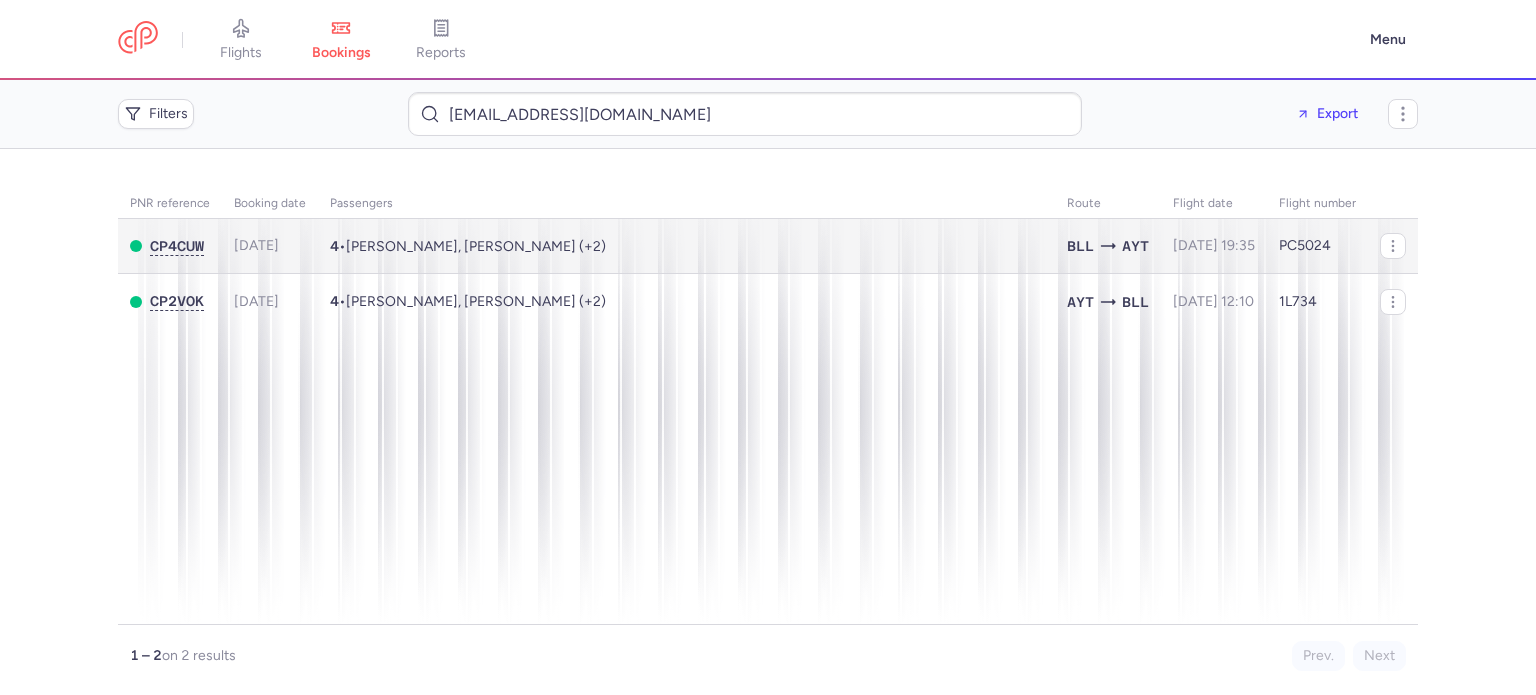 type on "yaasemiinkoycuu@hotmail.com" 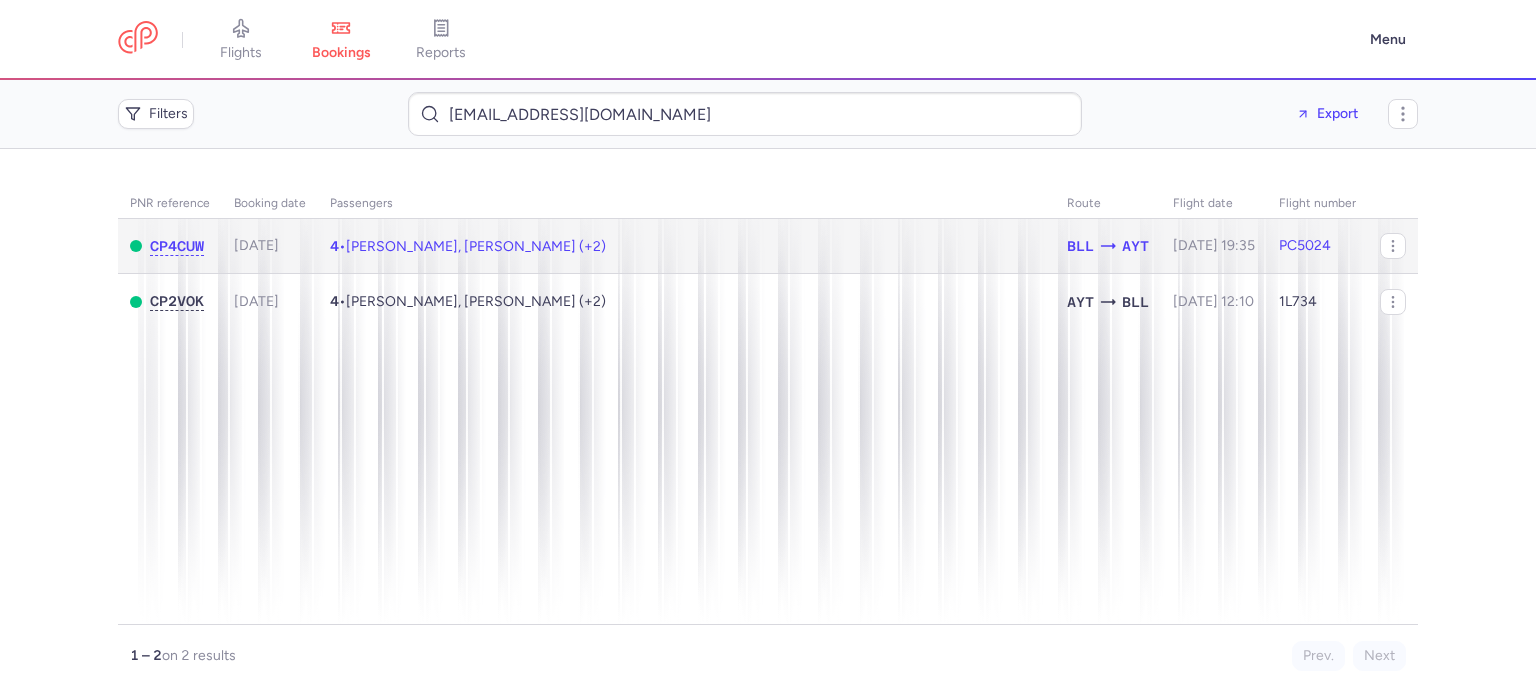 click on "Simon TEMIRCI, Yasemin Lene KOEYCU (+2)" at bounding box center (476, 246) 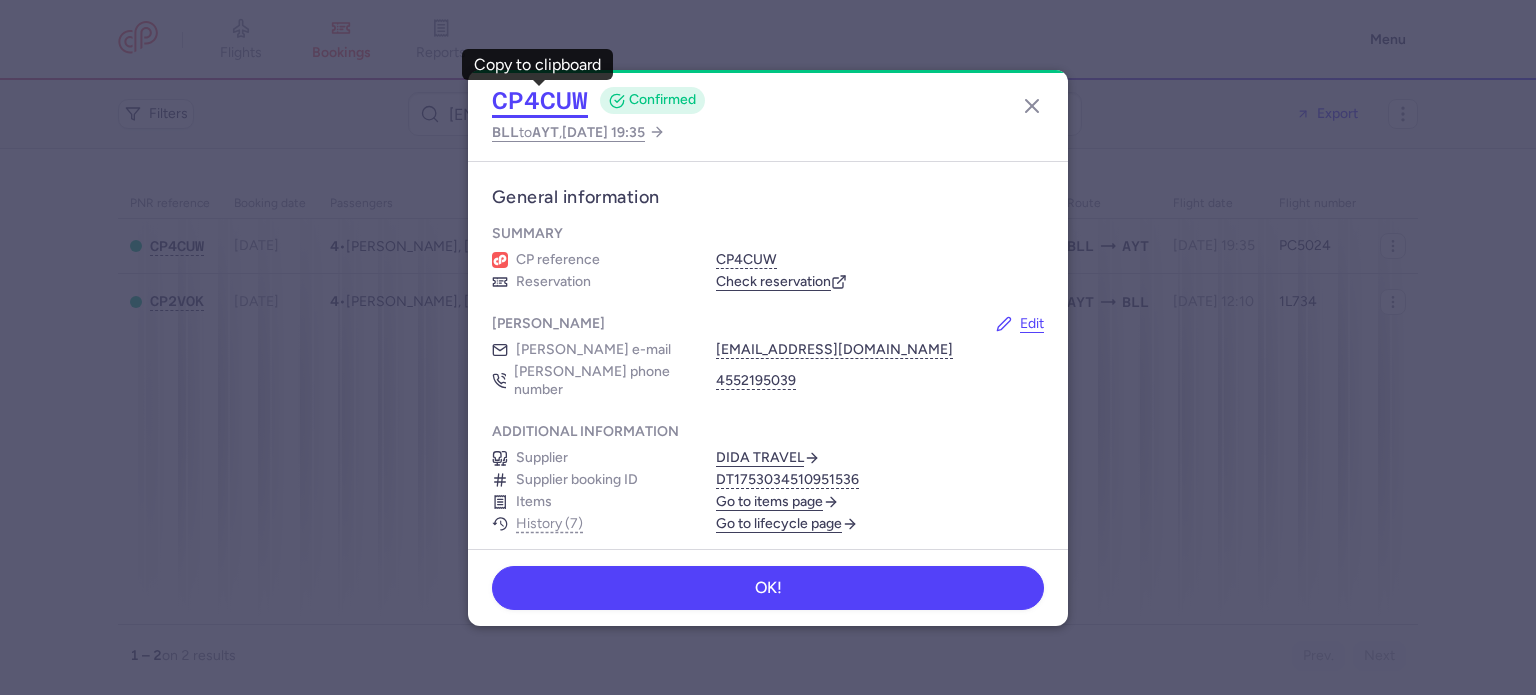 click on "CP4CUW" 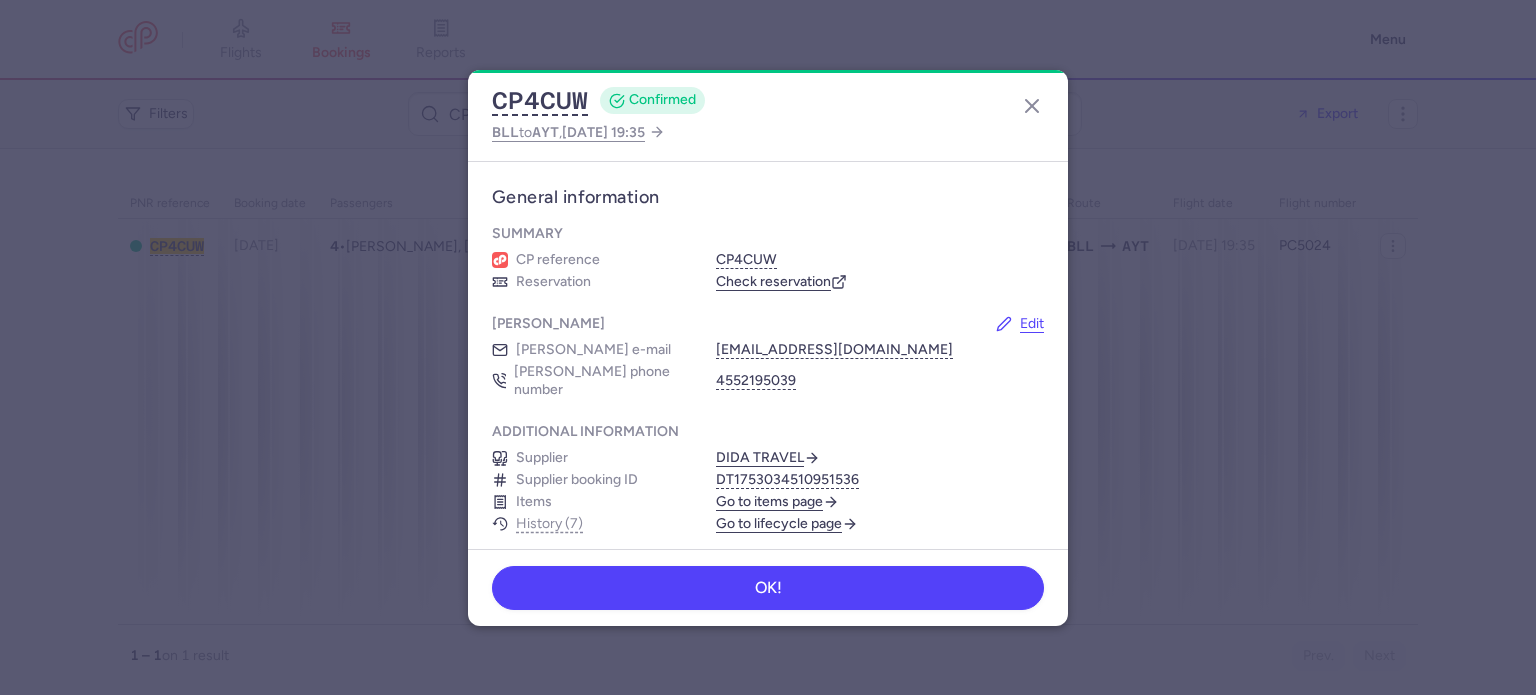 scroll, scrollTop: 0, scrollLeft: 0, axis: both 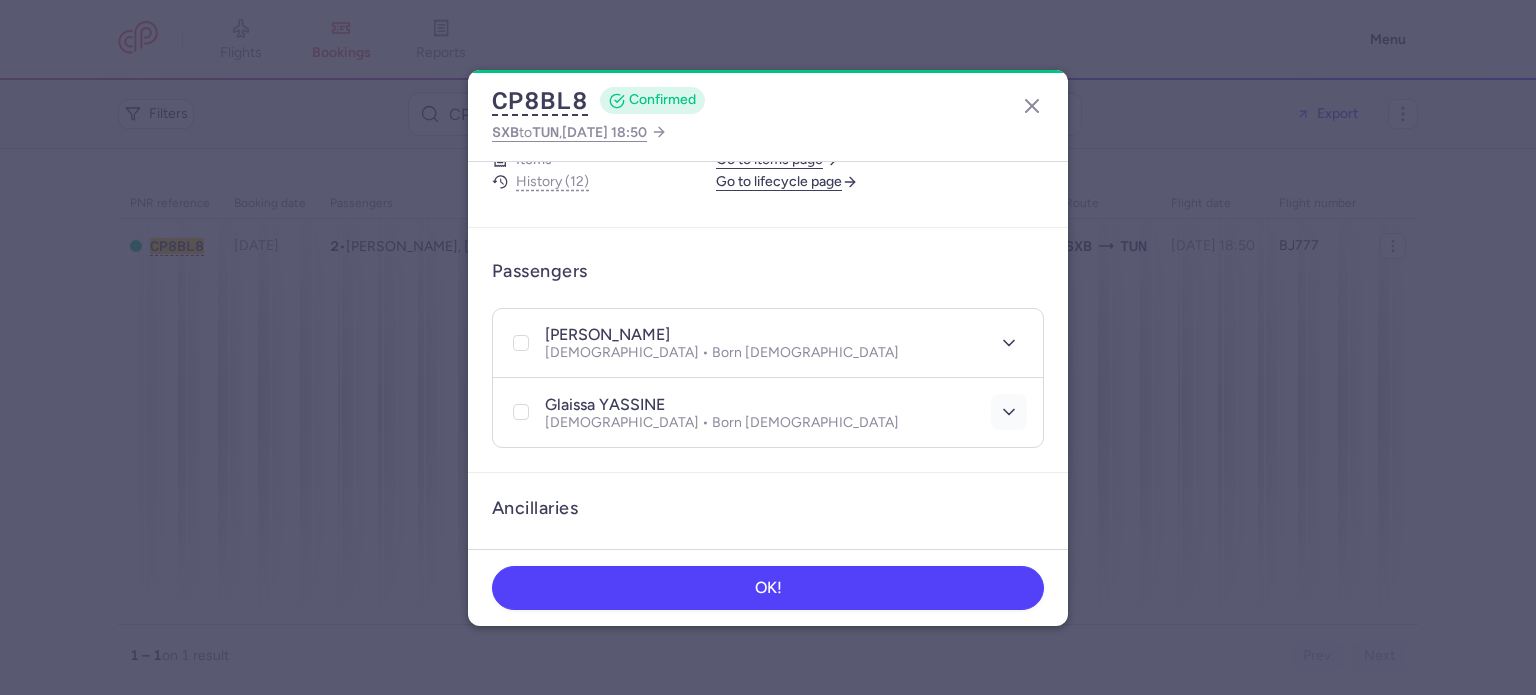 click at bounding box center (1009, 412) 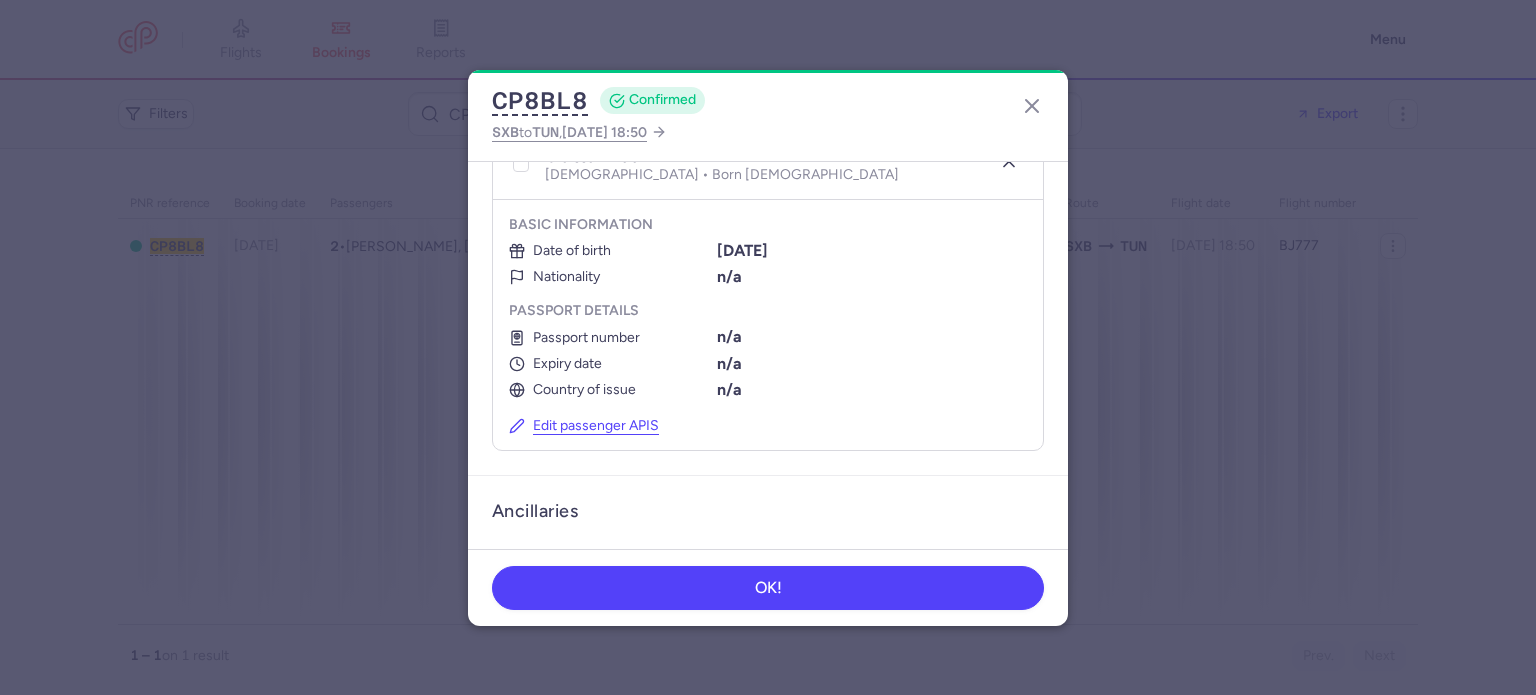 scroll, scrollTop: 572, scrollLeft: 0, axis: vertical 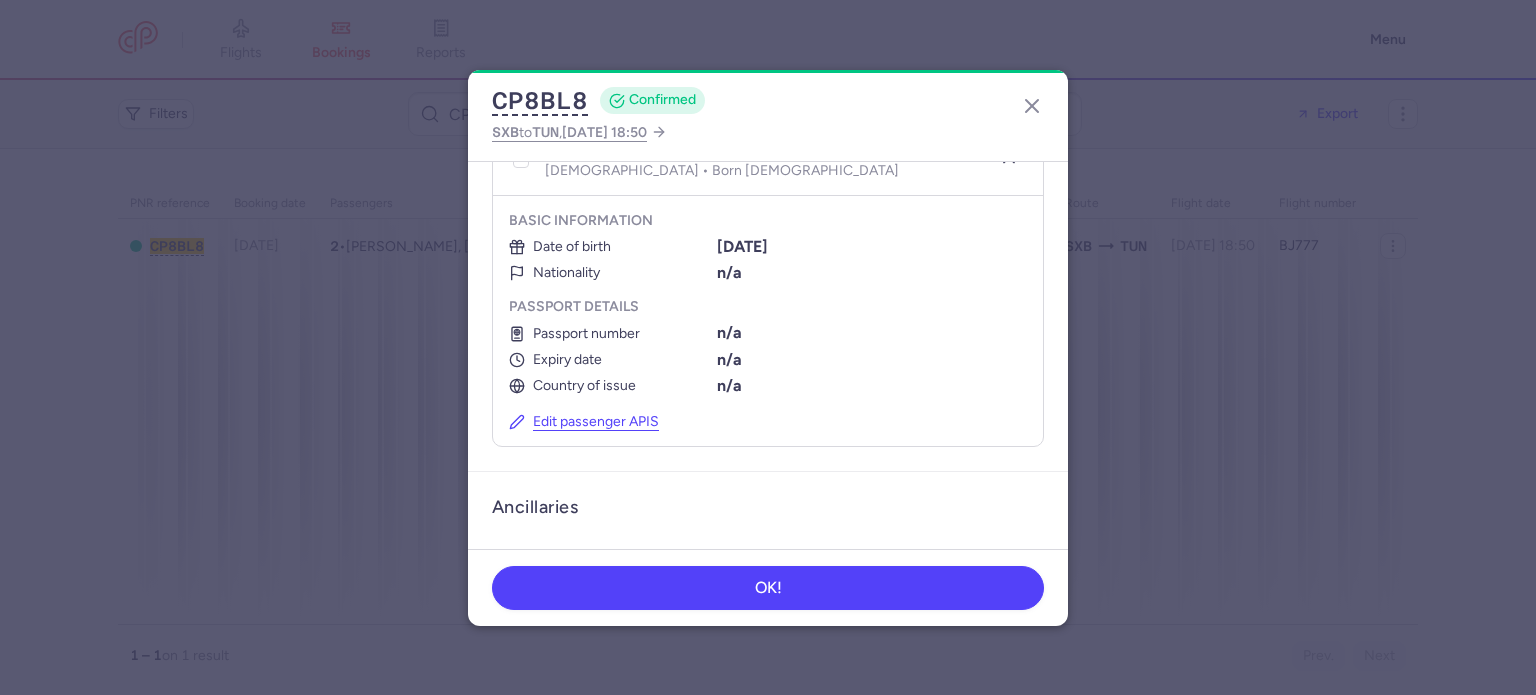 select on "6" 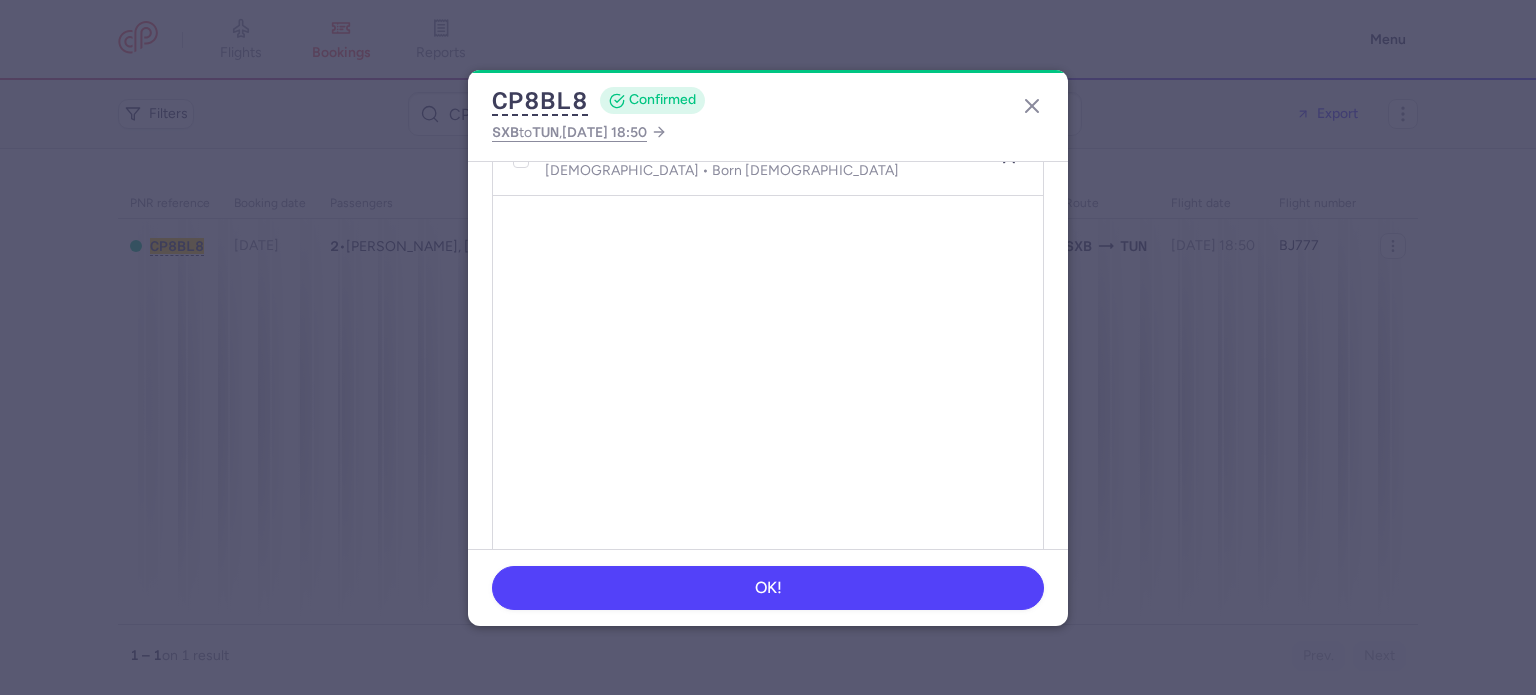 scroll, scrollTop: 587, scrollLeft: 0, axis: vertical 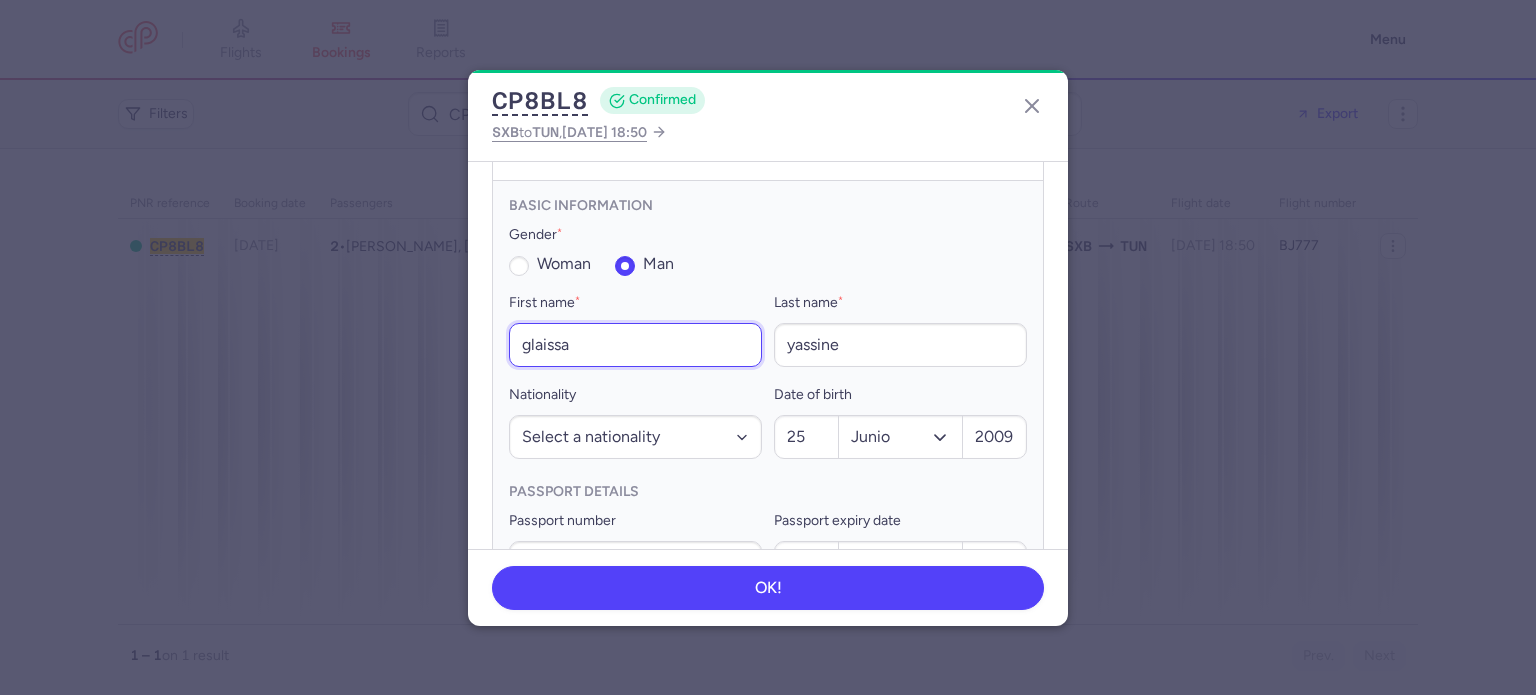 click on "glaissa" at bounding box center [635, 345] 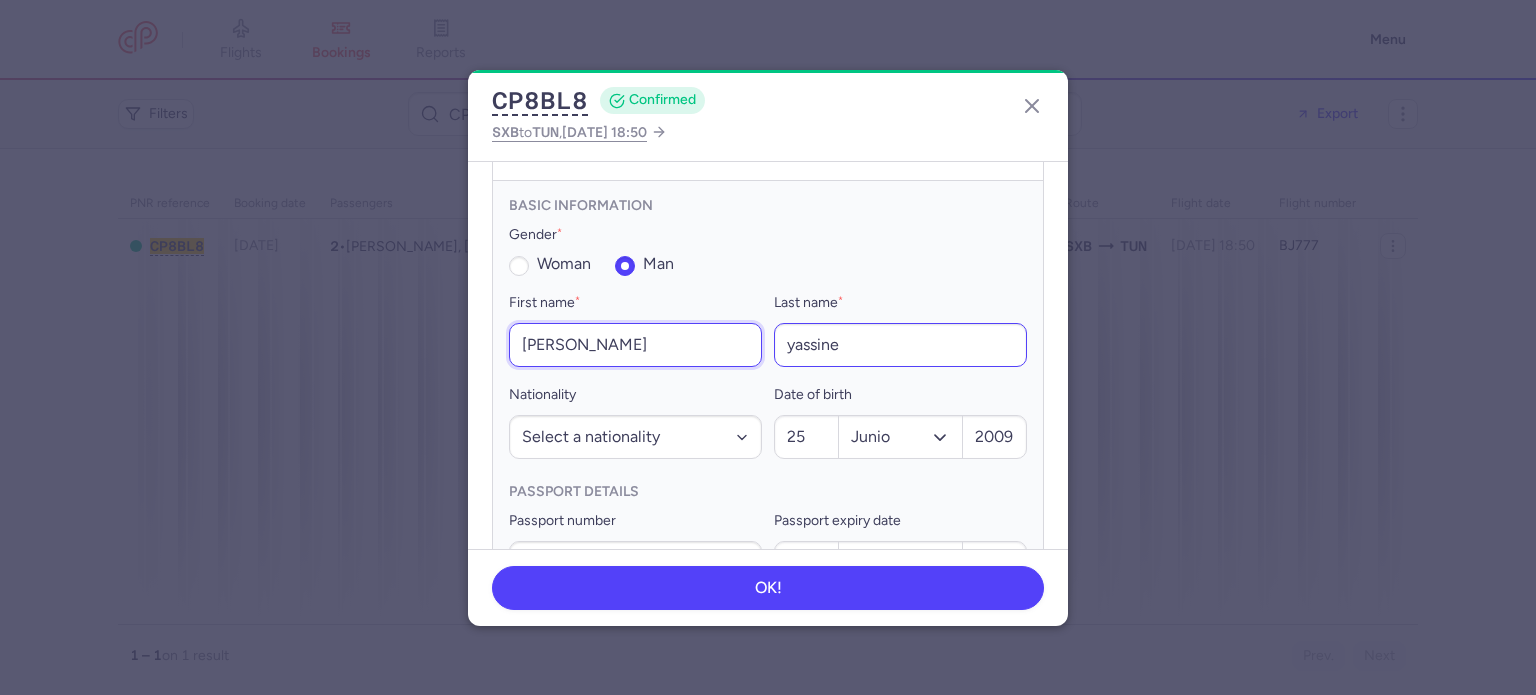 type on "Youssef" 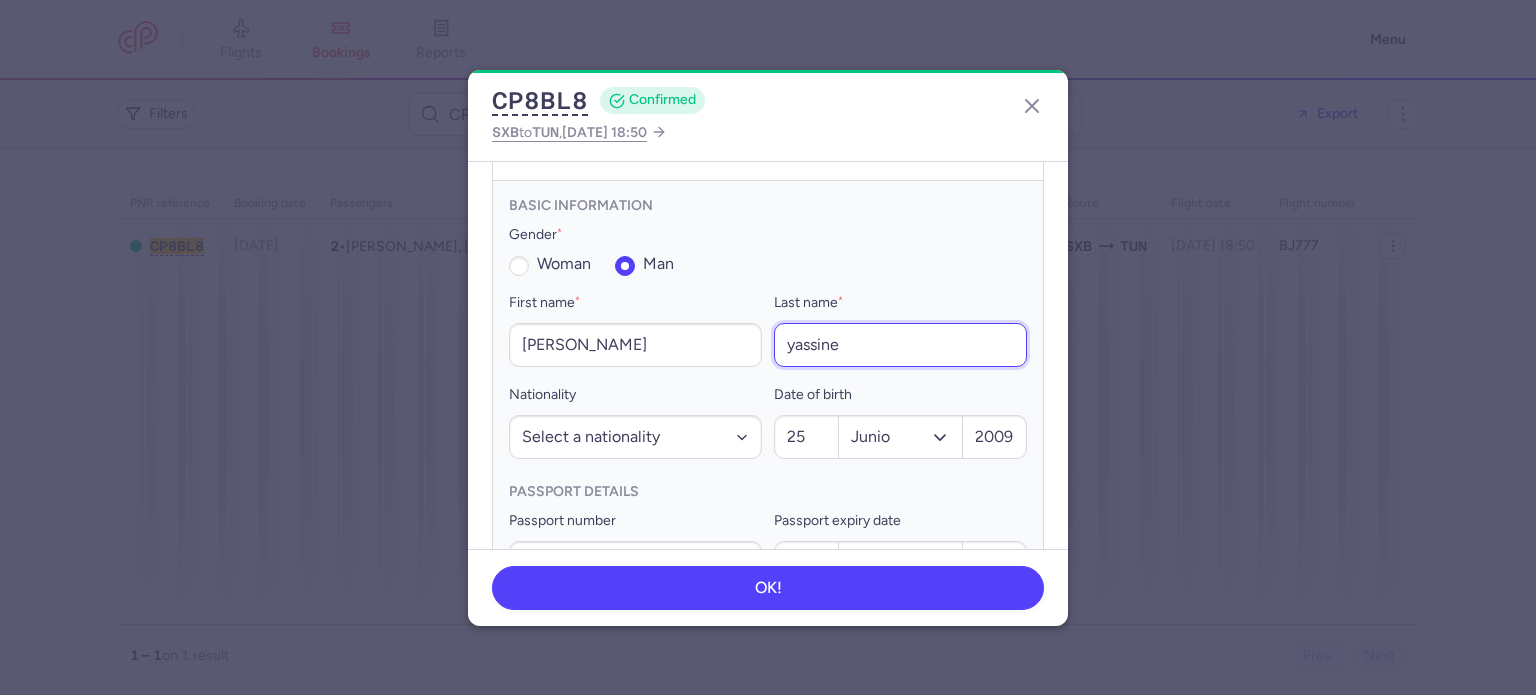 click on "yassine" at bounding box center [900, 345] 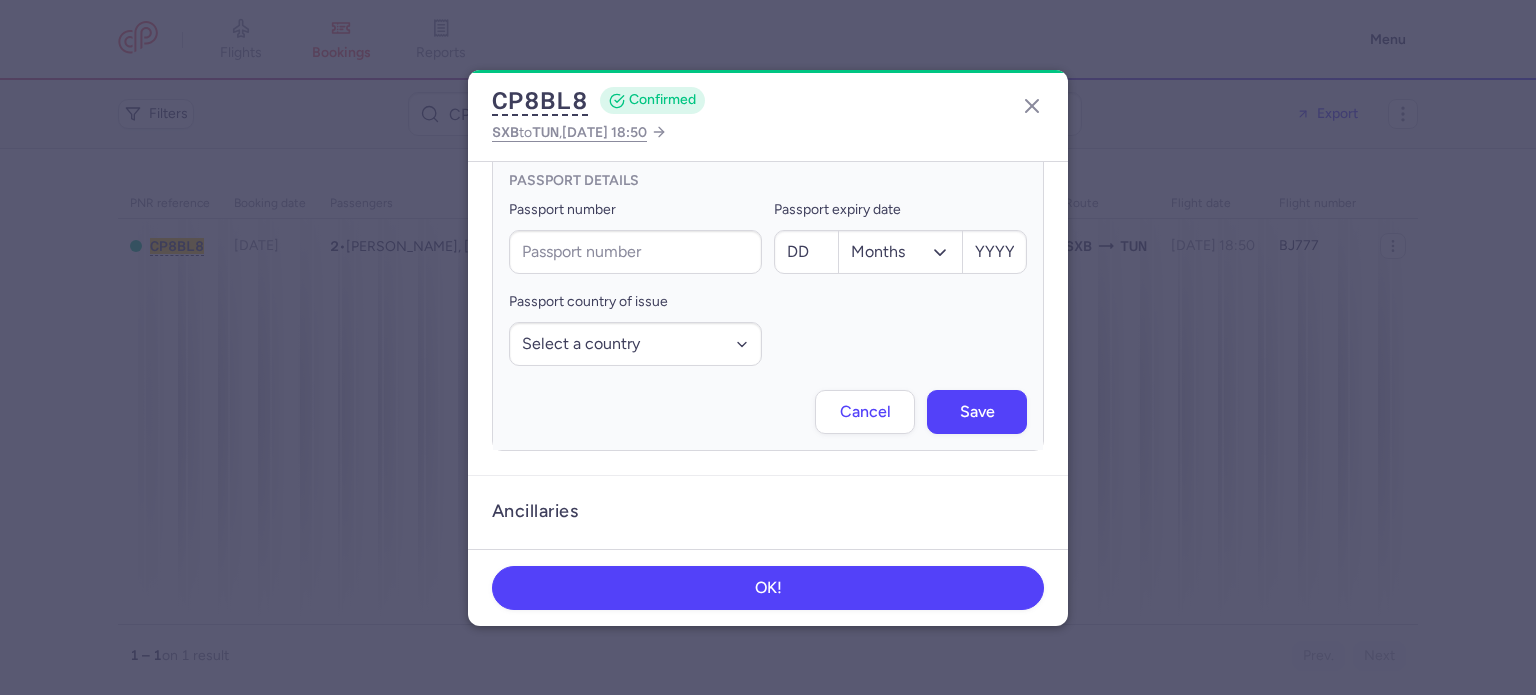 scroll, scrollTop: 899, scrollLeft: 0, axis: vertical 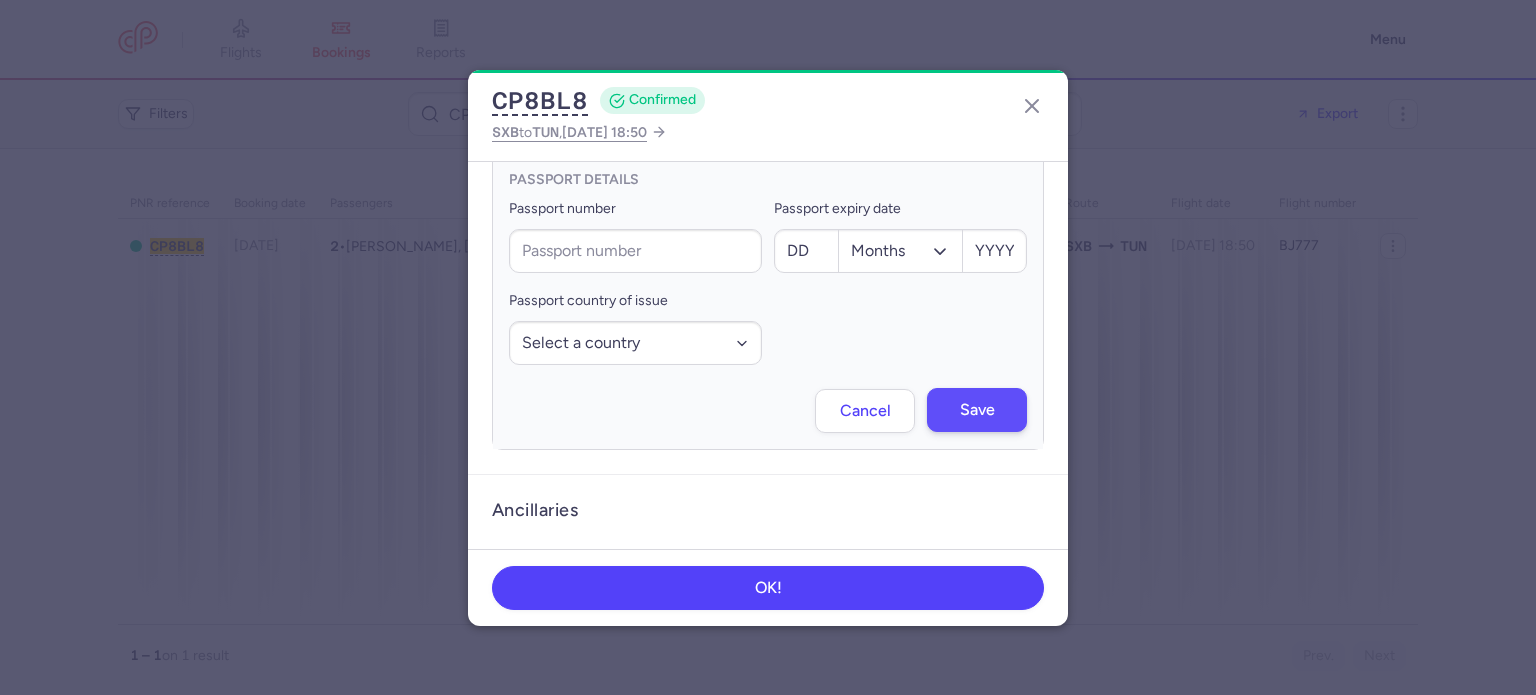 type on "Glaissa" 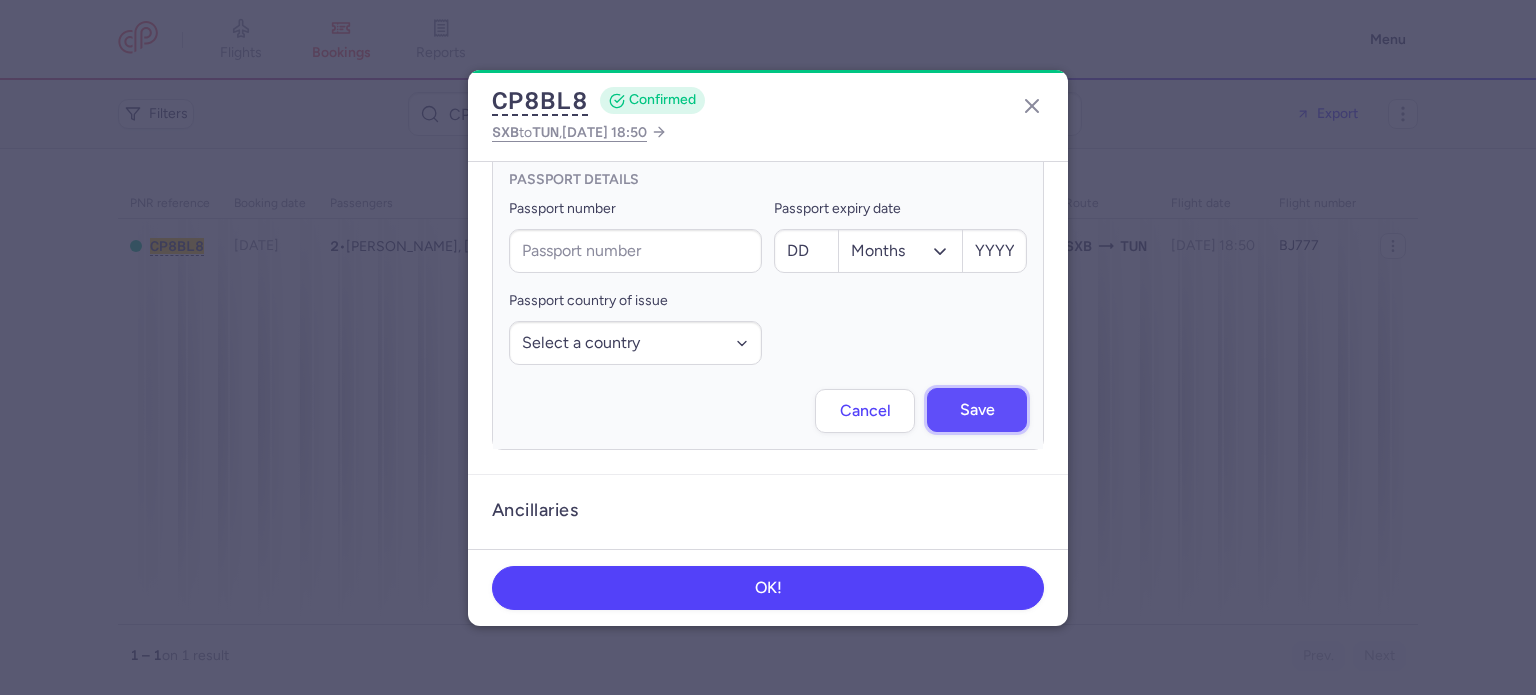 click on "Save" at bounding box center [977, 410] 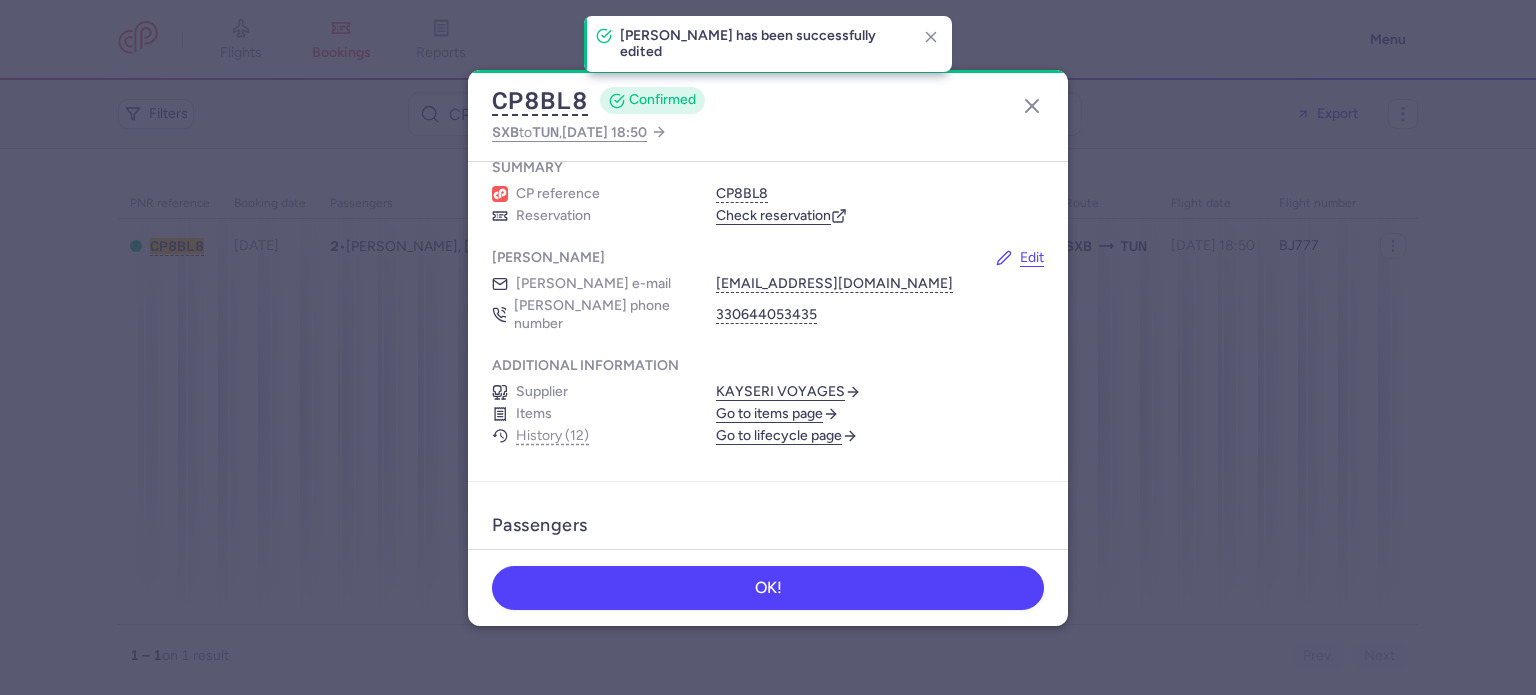 scroll, scrollTop: 67, scrollLeft: 0, axis: vertical 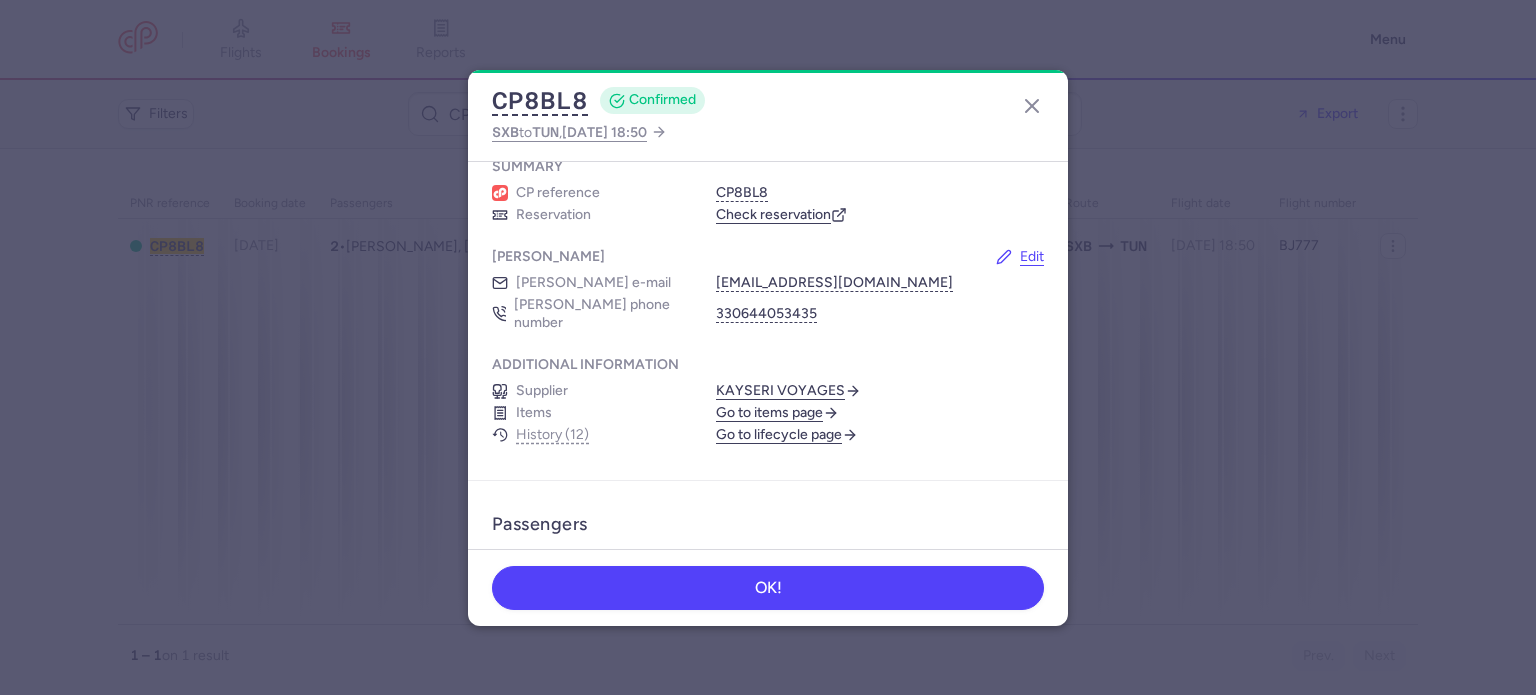 click on "Check reservation" at bounding box center (781, 215) 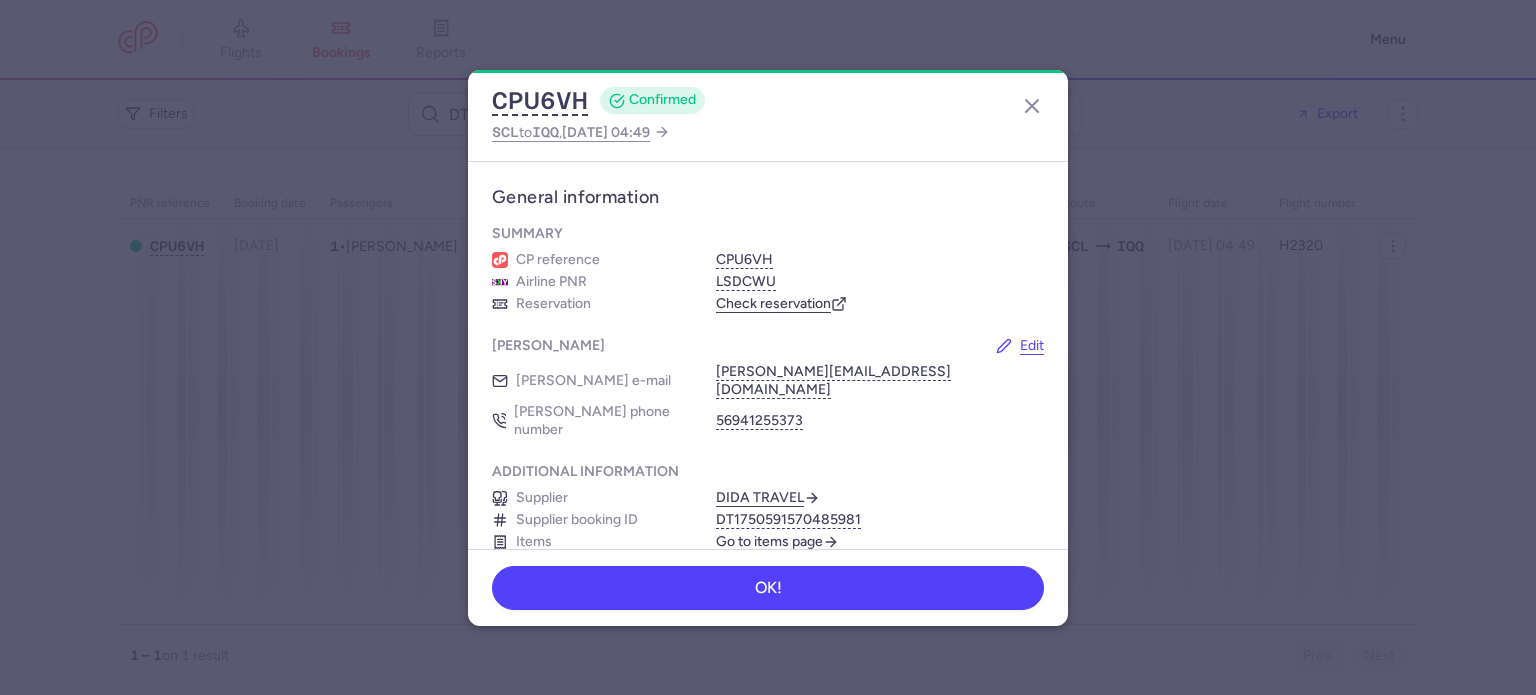 scroll, scrollTop: 0, scrollLeft: 0, axis: both 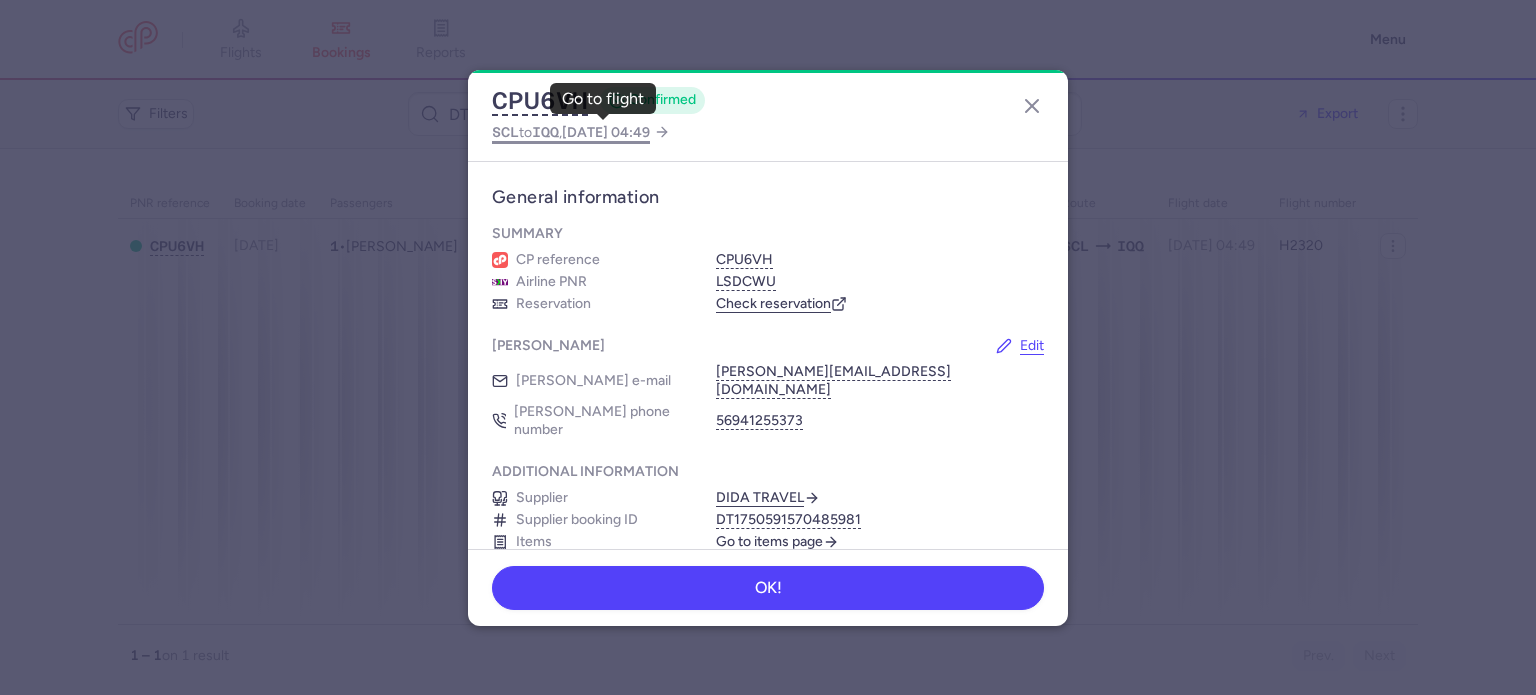 click on "SCL  to  IQQ ,  [DATE] 04:49" at bounding box center [571, 132] 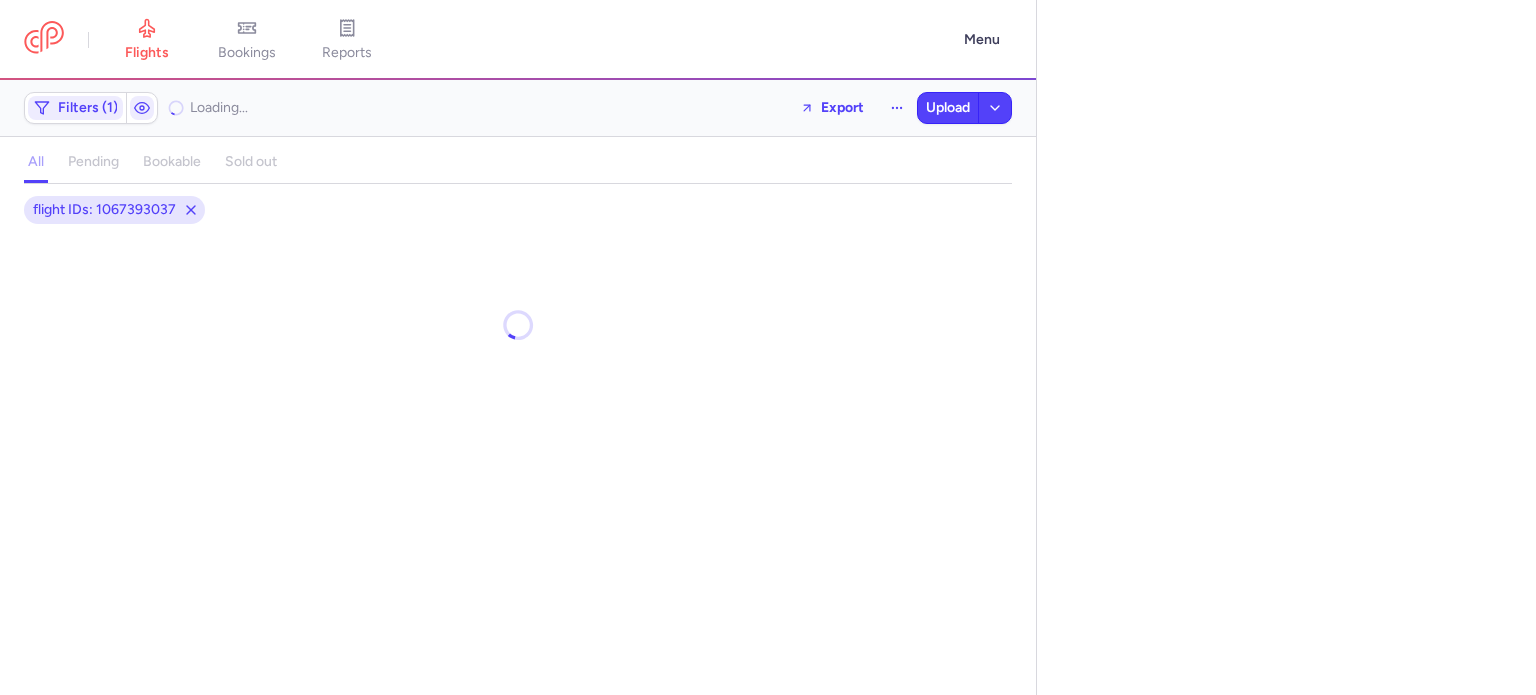select on "days" 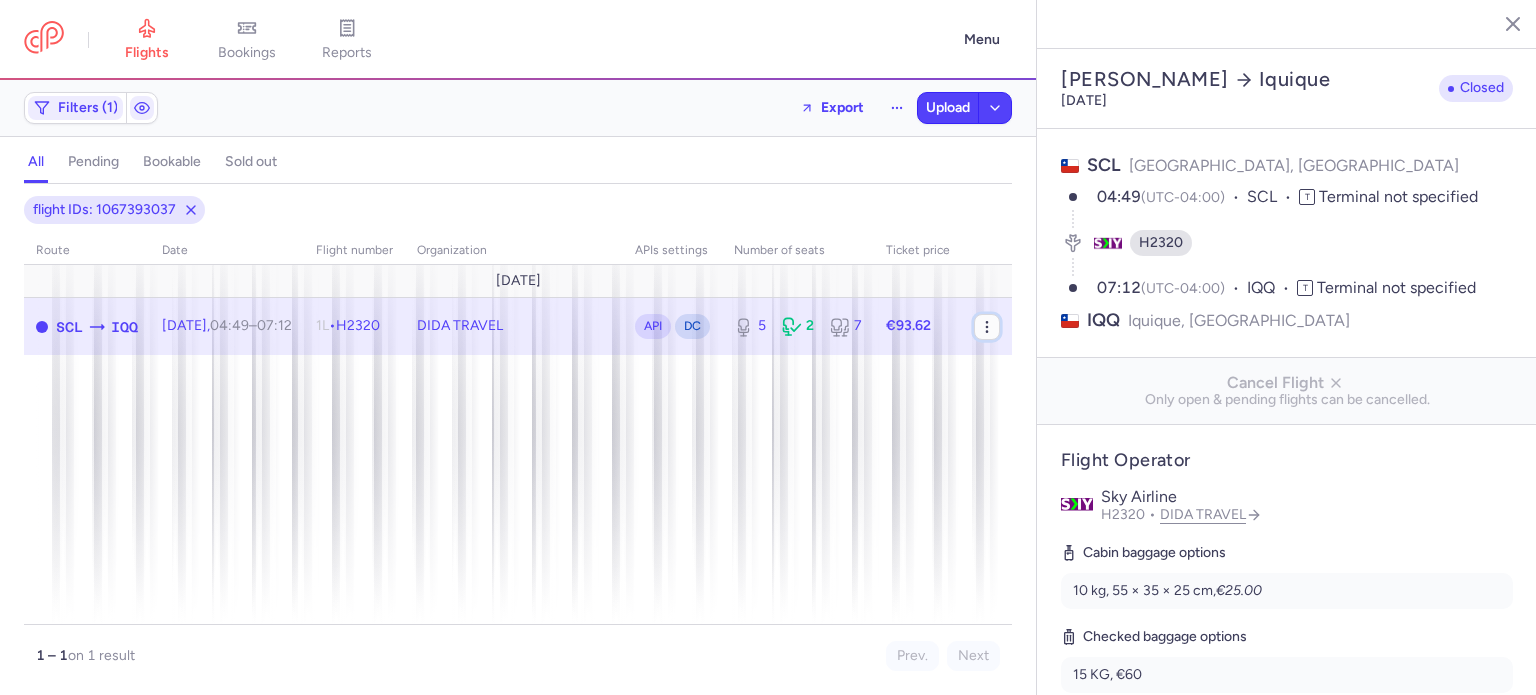 click 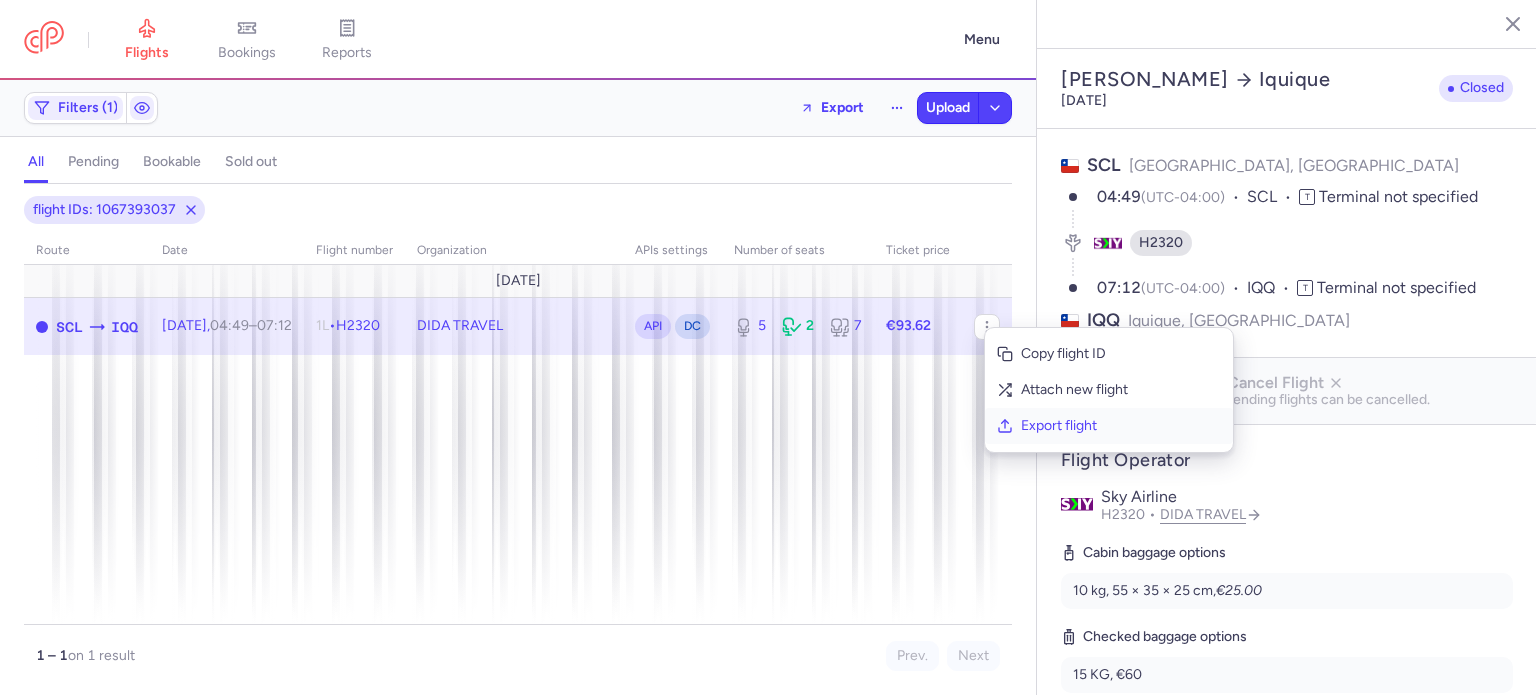 click on "Export flight" 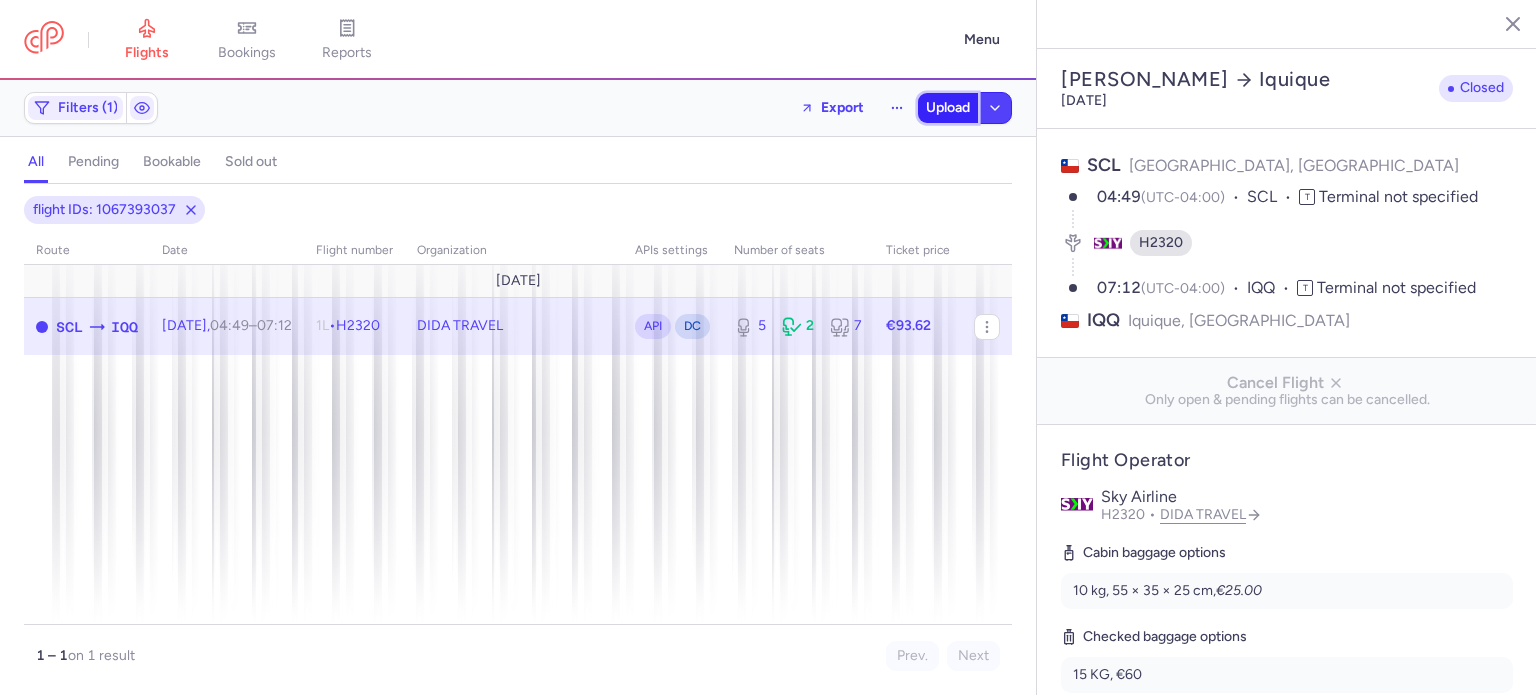 click on "Upload" at bounding box center (948, 108) 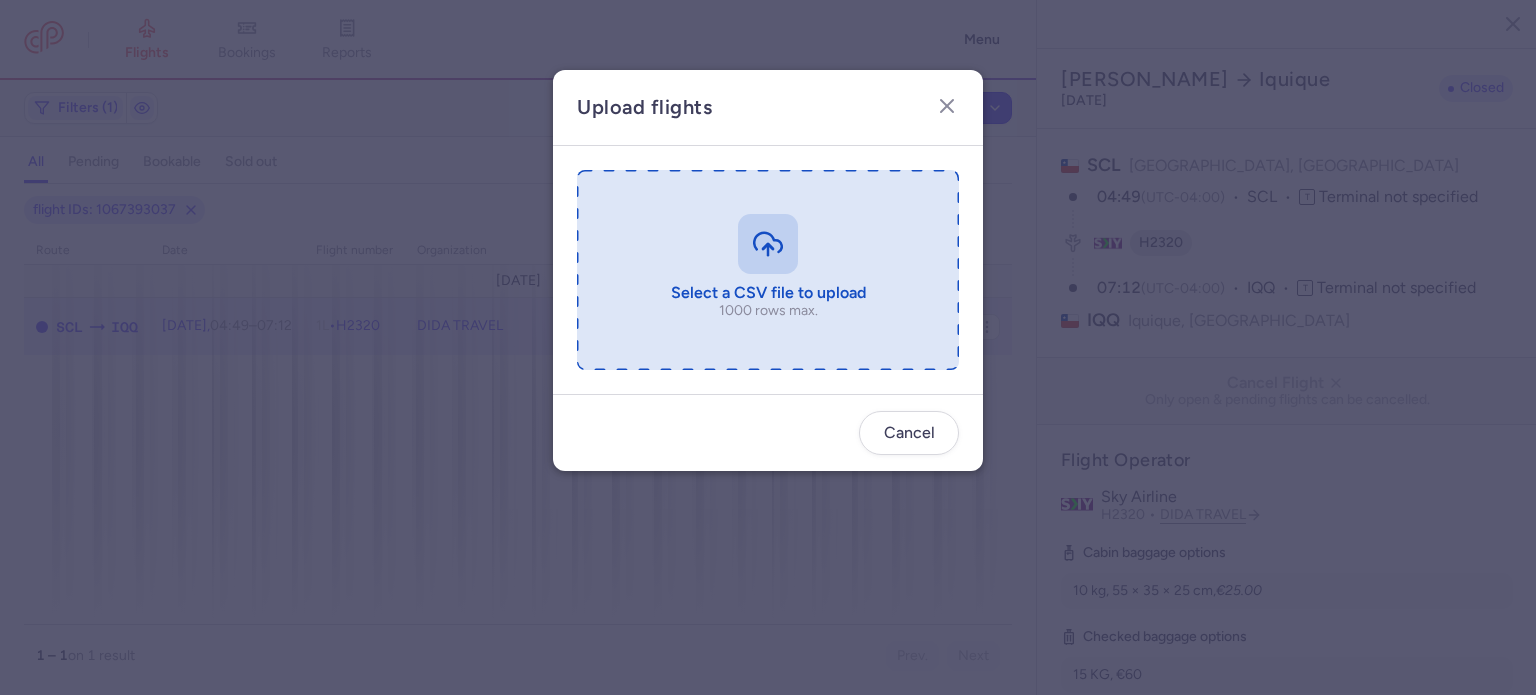 click at bounding box center (768, 270) 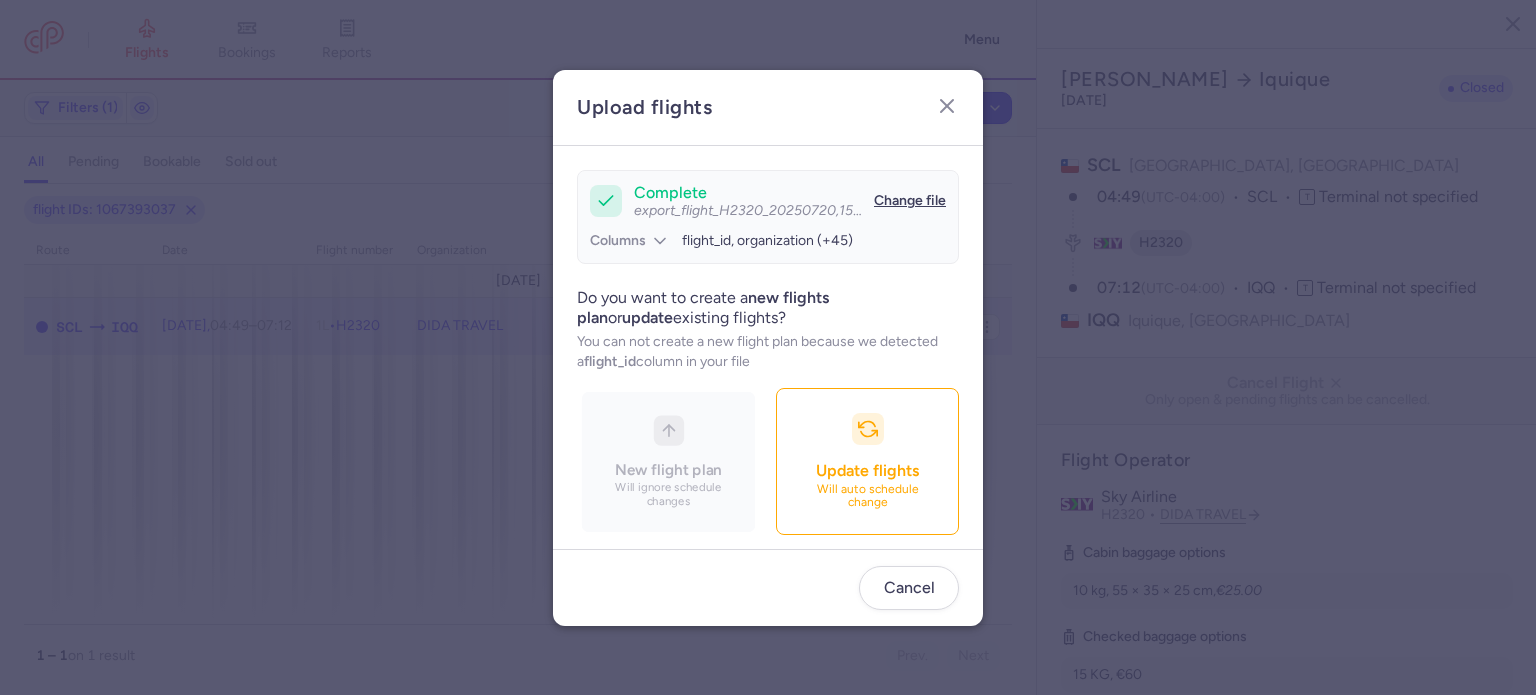 scroll, scrollTop: 172, scrollLeft: 0, axis: vertical 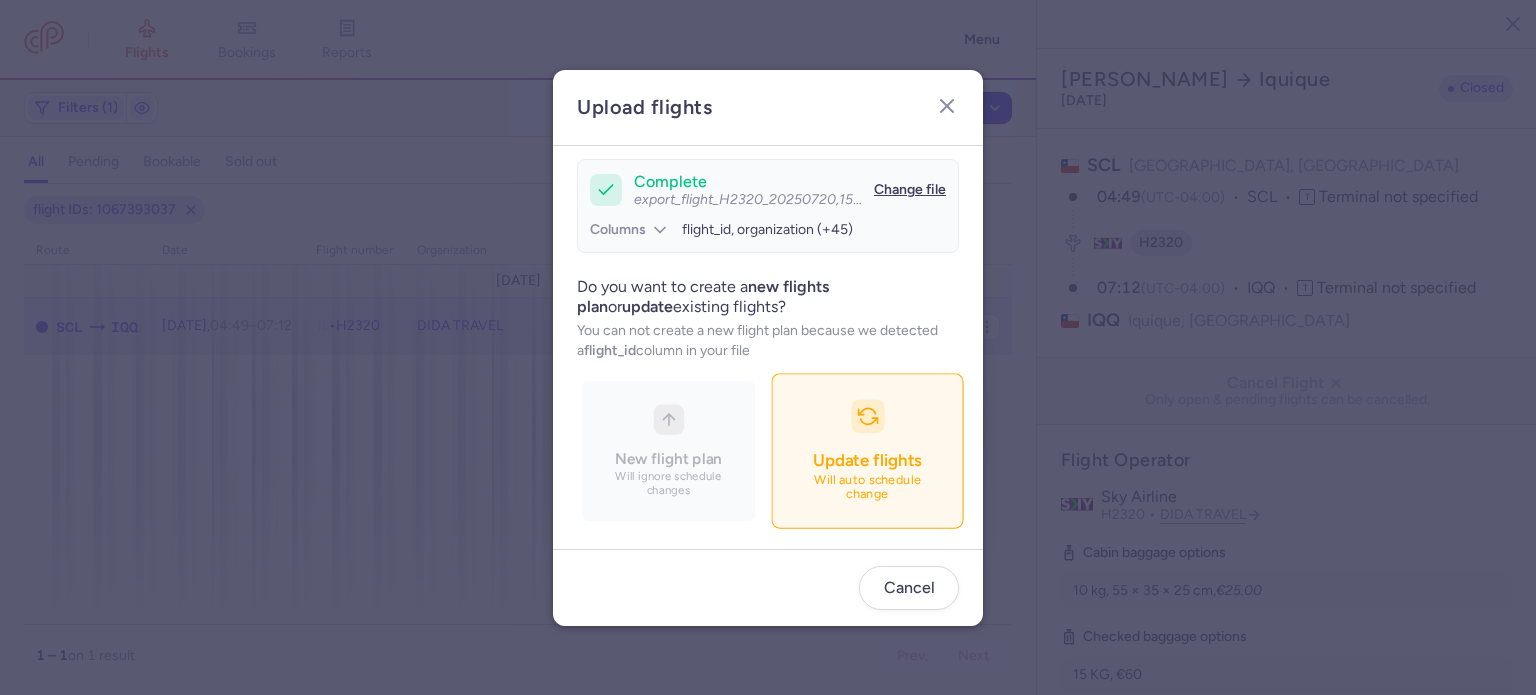 click on "Update flights Will auto schedule change" at bounding box center (867, 450) 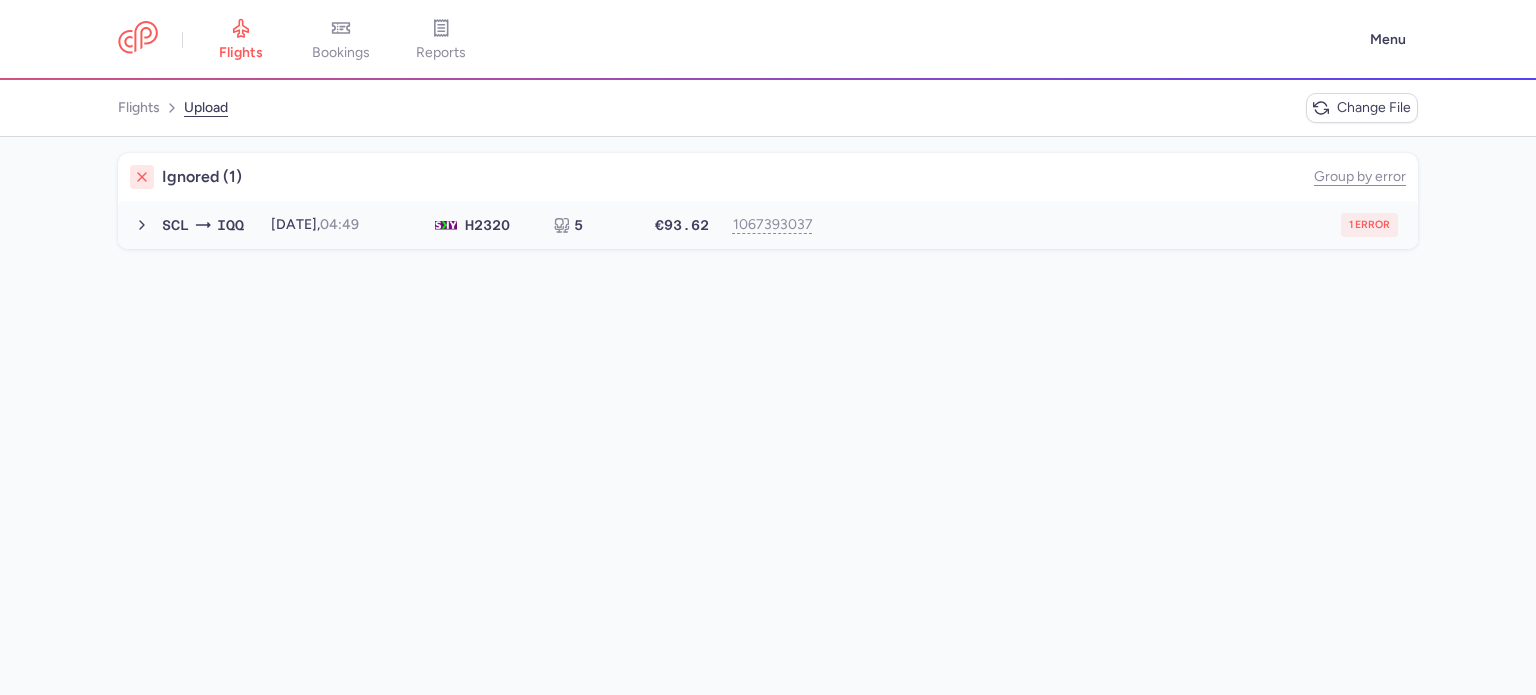 click on "SCL  IQQ 2025-07-22,  04:49 H2  320 5 €93.62 1067393037 1 error 2025-07-22, 04:49 H2320 5 seats €93.62" at bounding box center (768, 225) 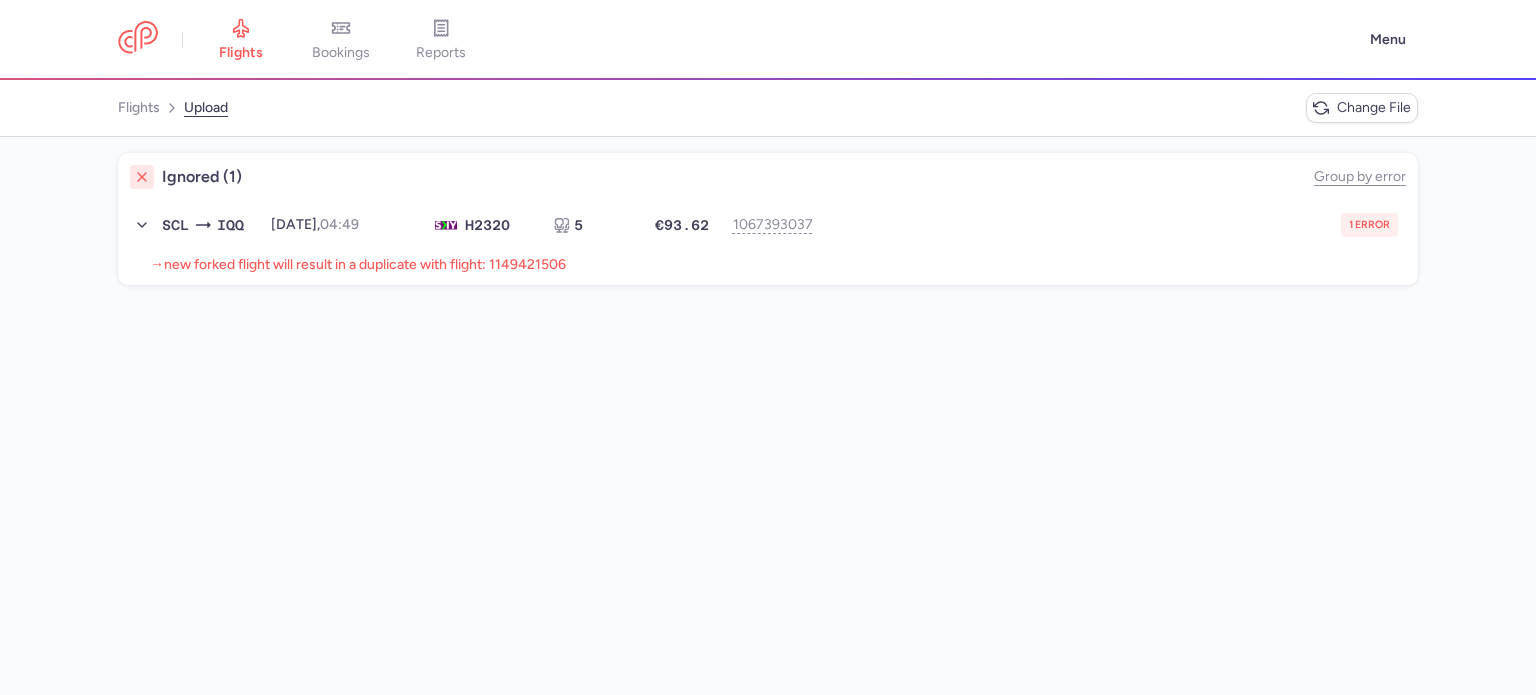 click on "new forked flight will result in a duplicate with flight: 1149421506" at bounding box center [365, 264] 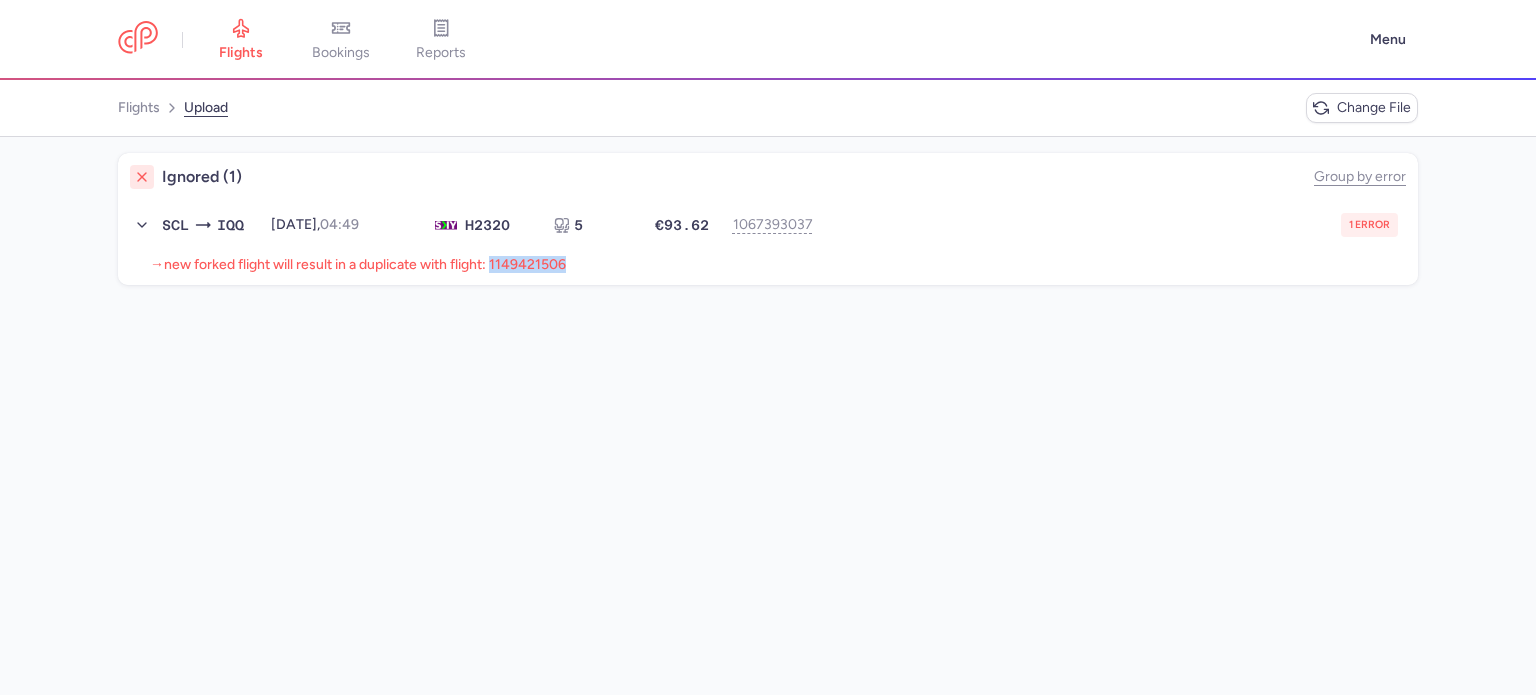 click on "new forked flight will result in a duplicate with flight: 1149421506" at bounding box center [365, 264] 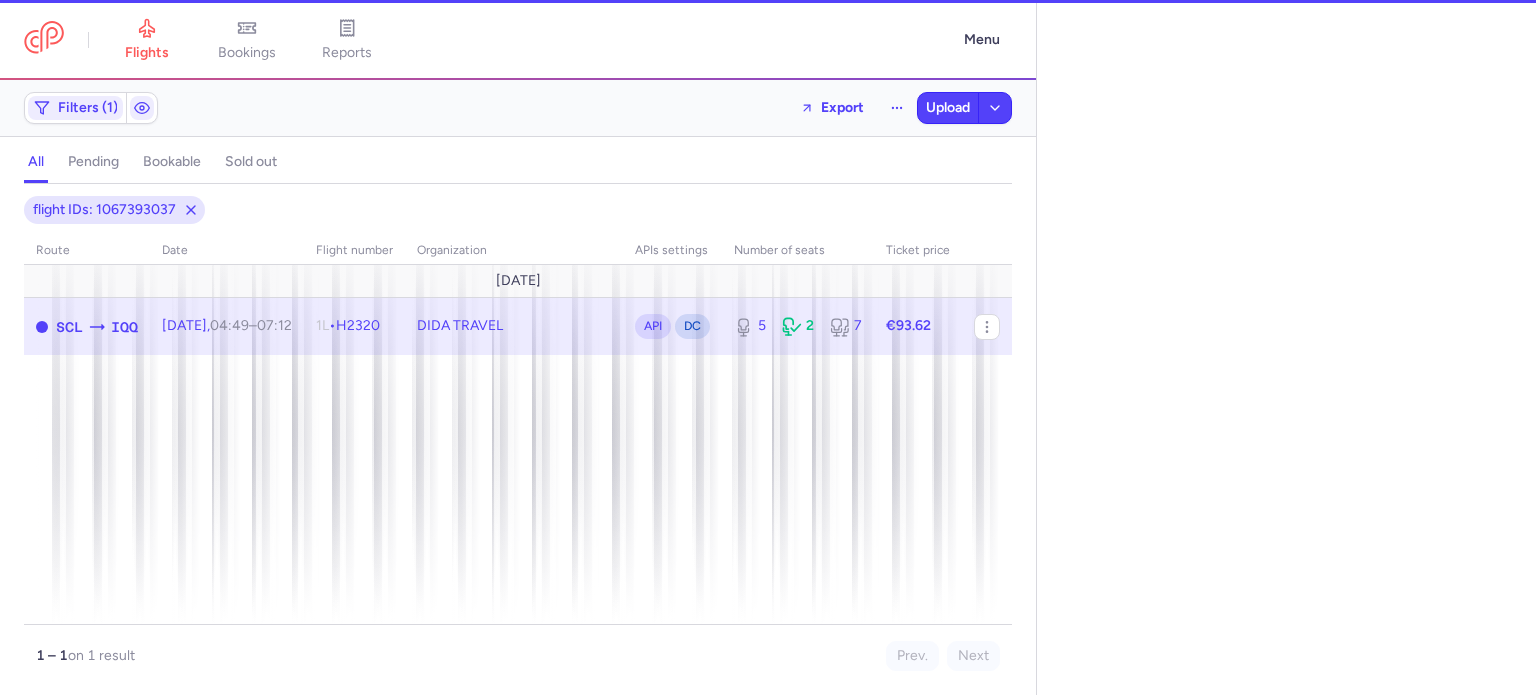 select on "days" 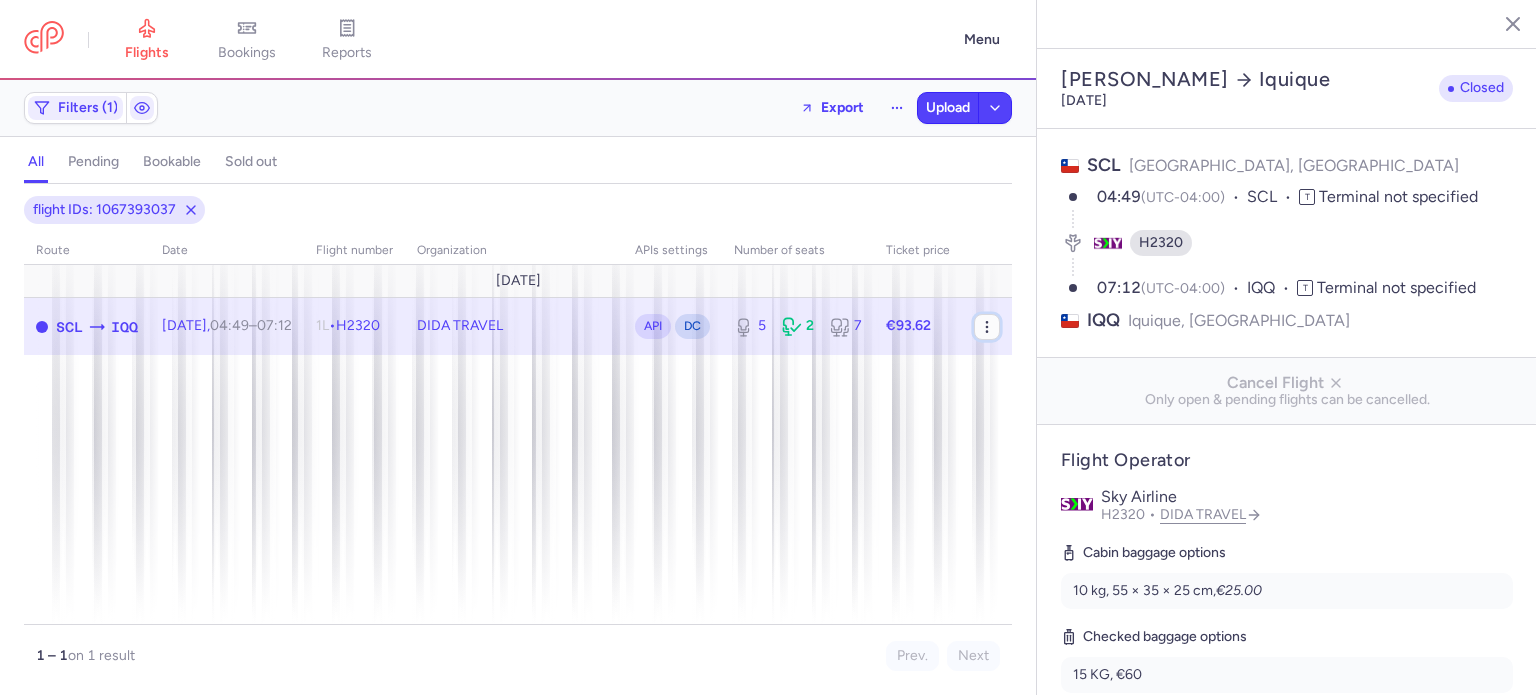 click 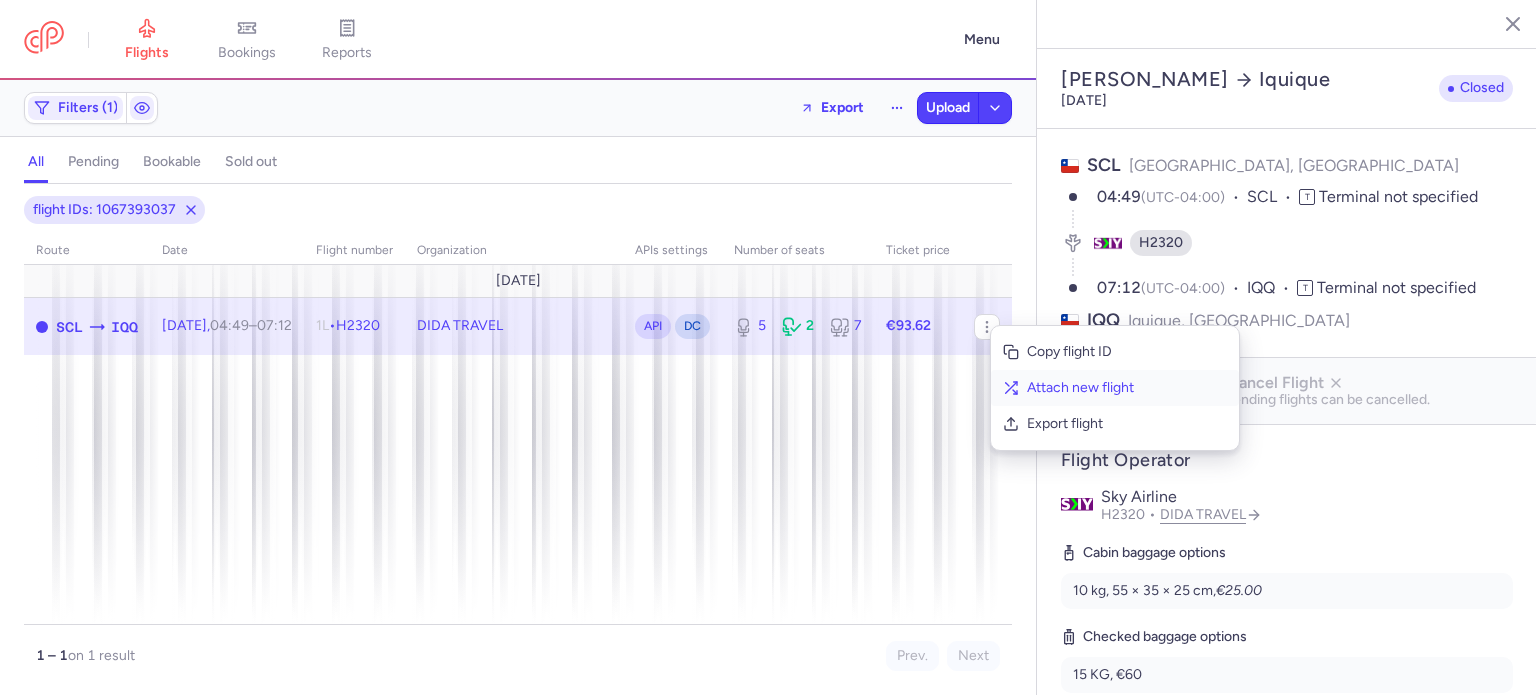 click on "Attach new flight" 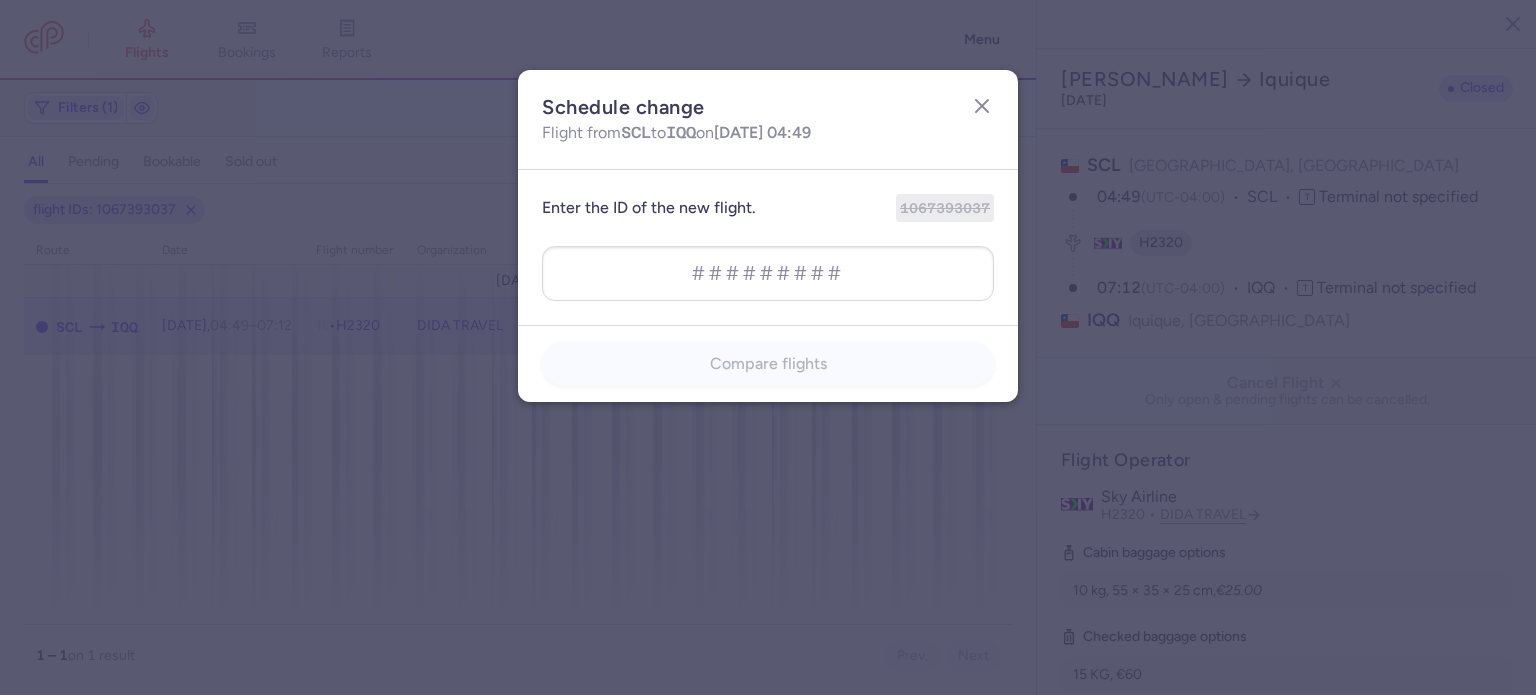 type on "1149421506" 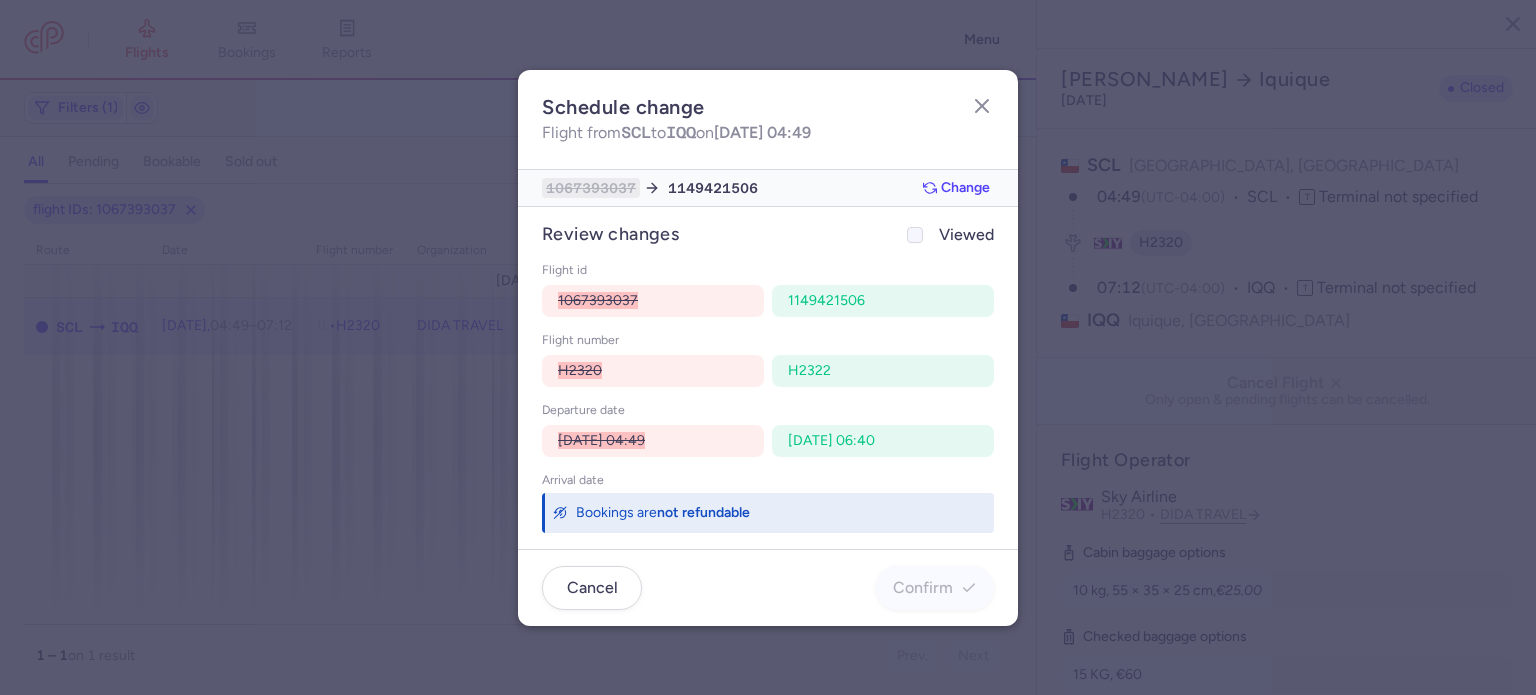 click 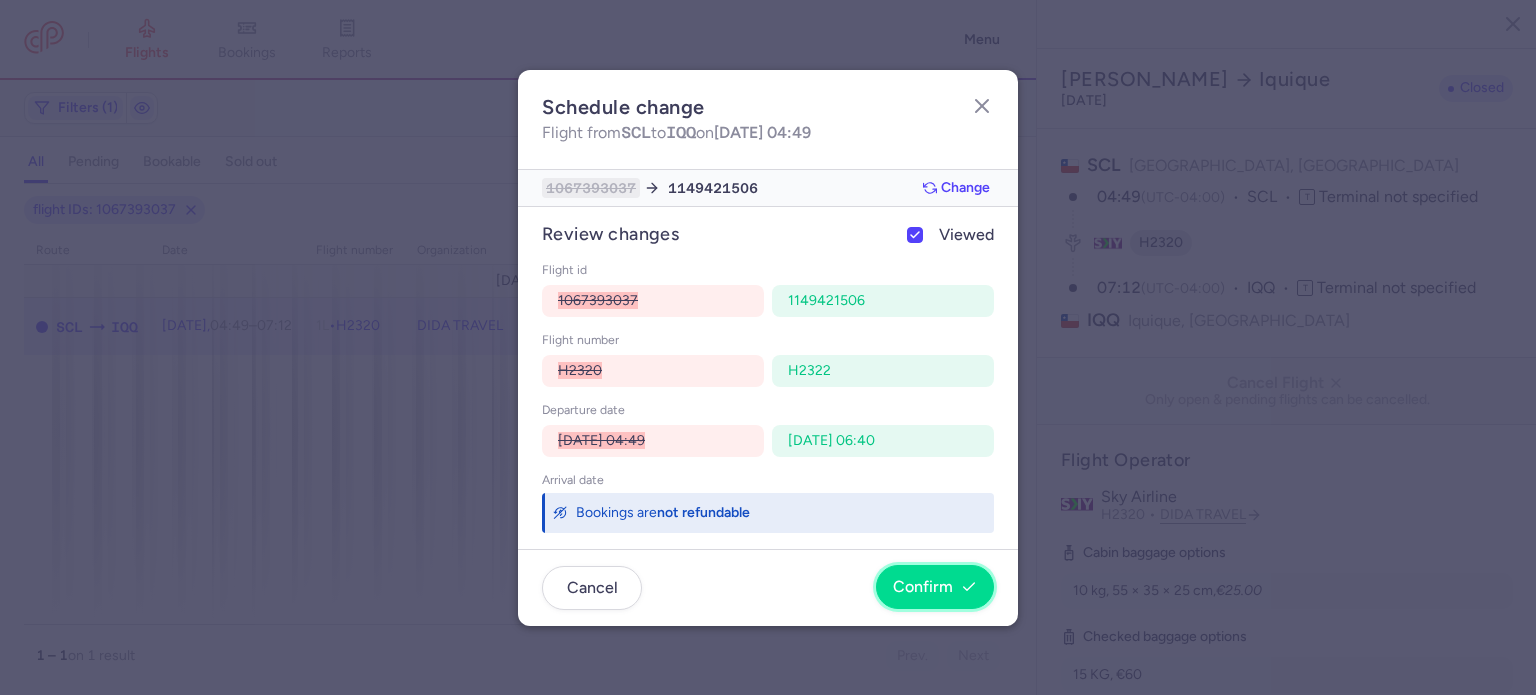 click on "Confirm" at bounding box center [935, 587] 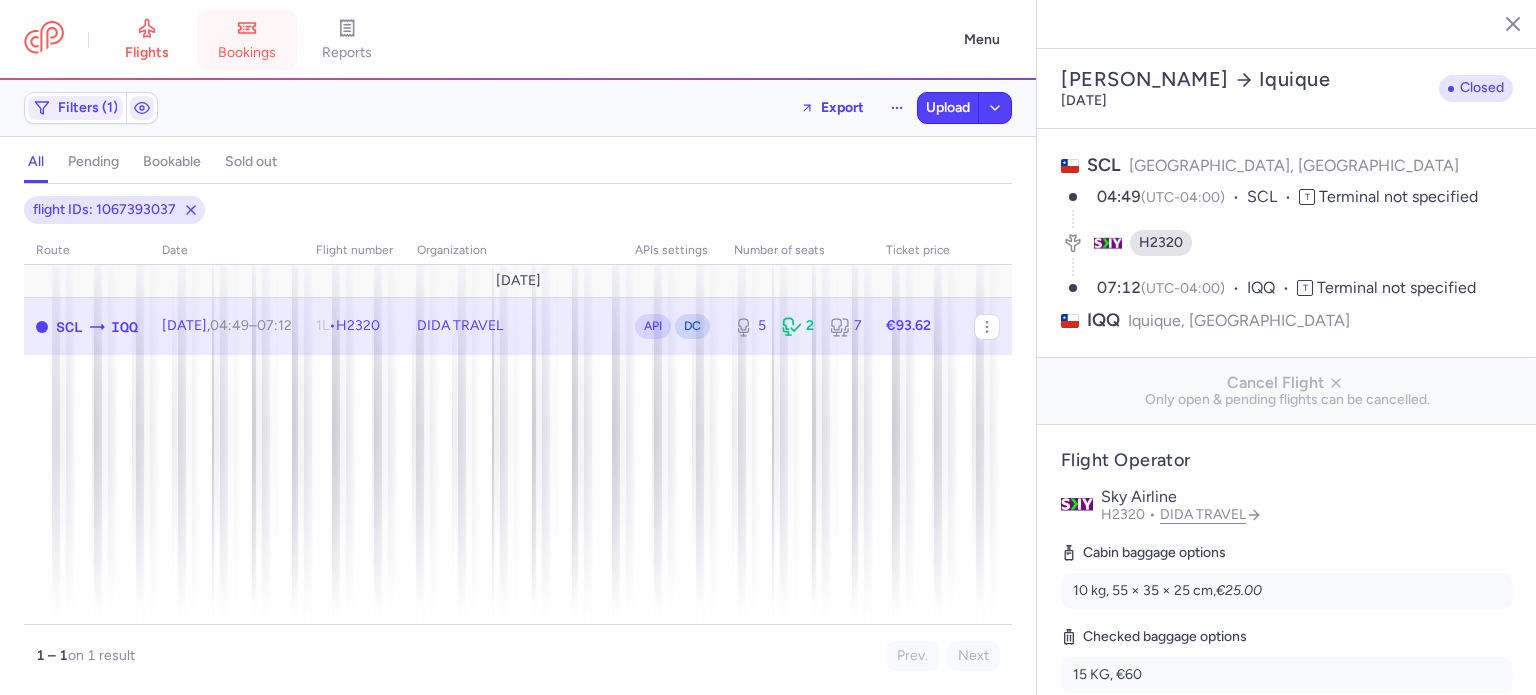 click on "bookings" at bounding box center (247, 40) 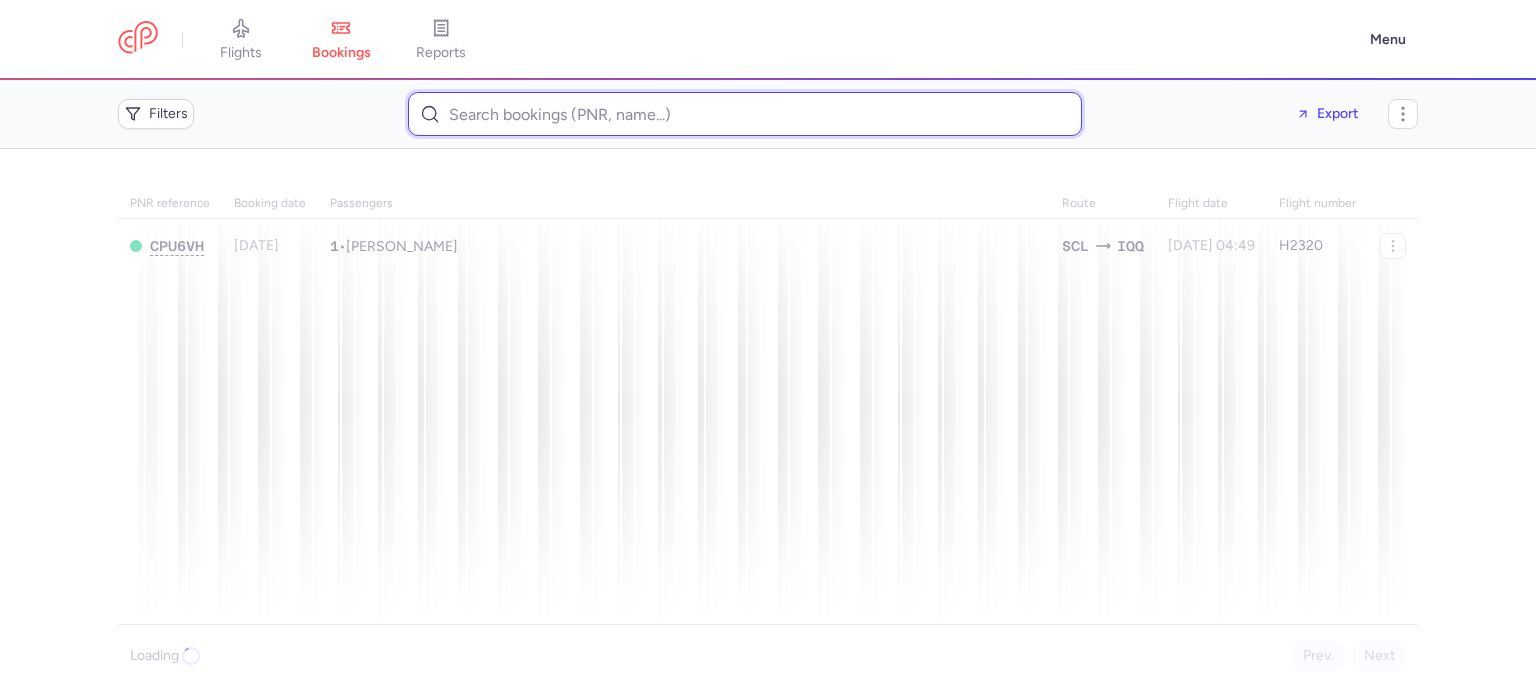 paste on "kathy.barrett8@gmail.com" 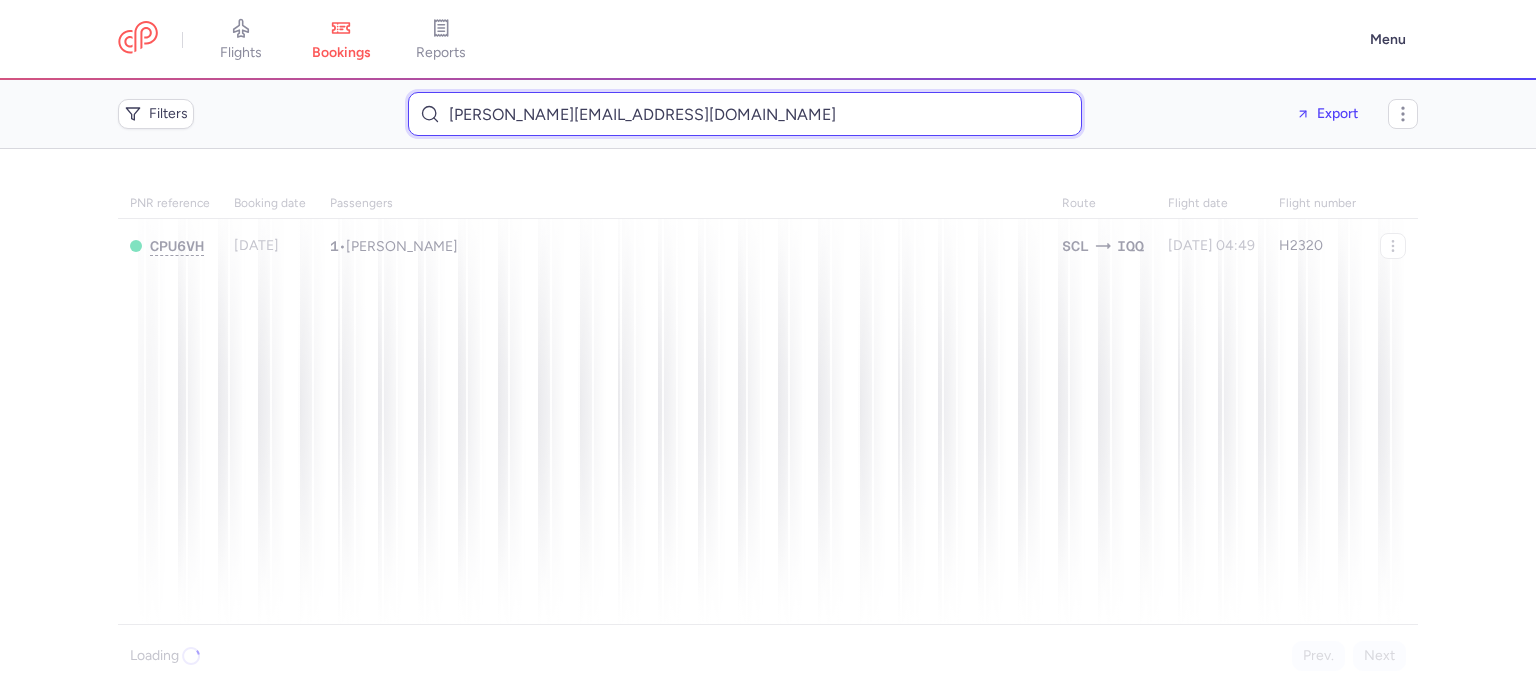 click on "kathy.barrett8@gmail.com" at bounding box center (745, 114) 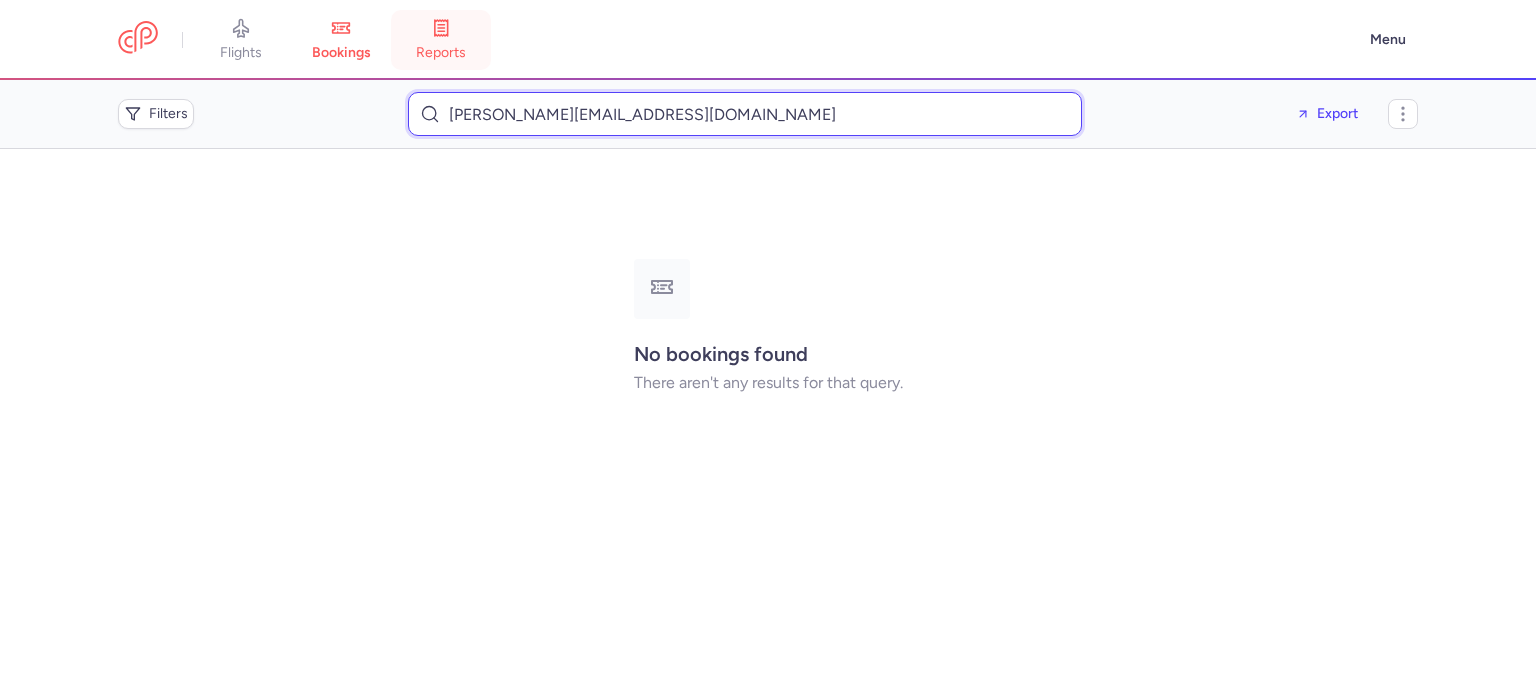 type on "kathy.barrett8@gmail.com" 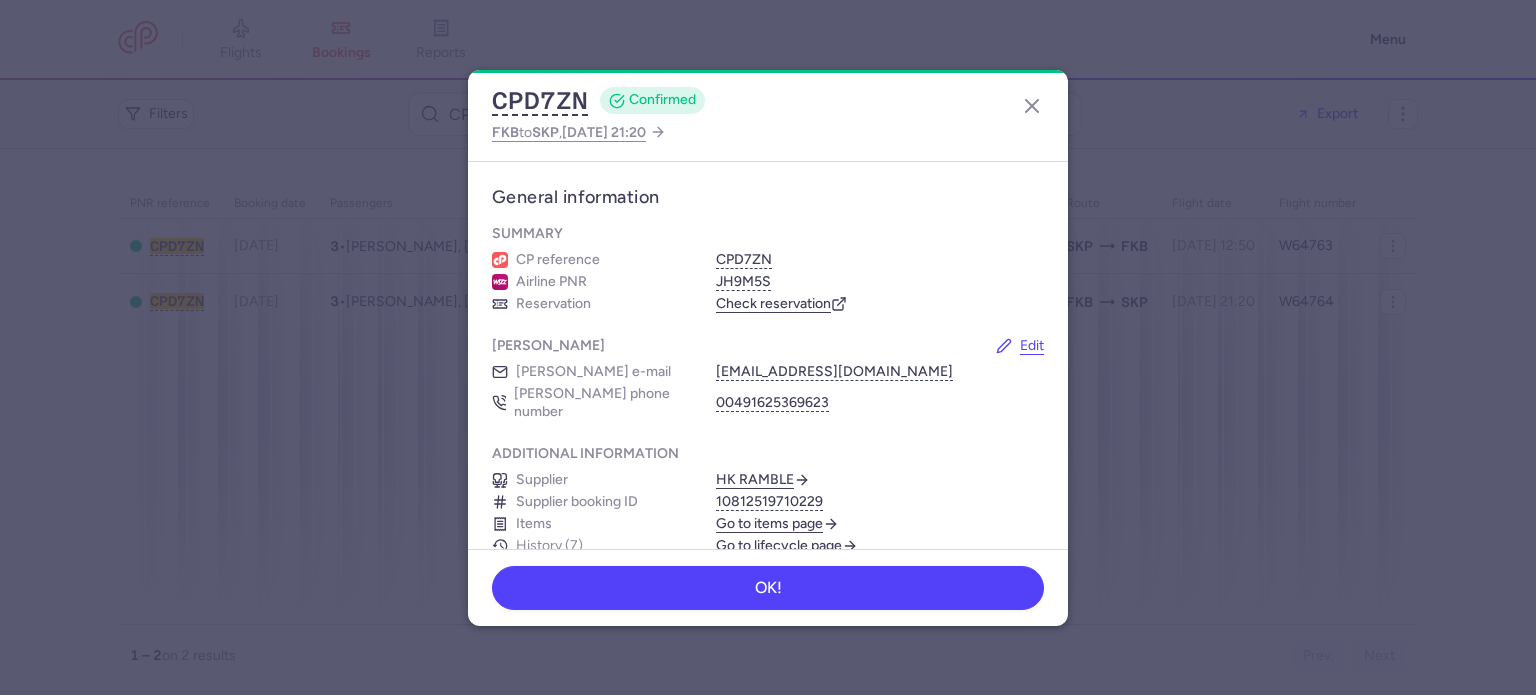 scroll, scrollTop: 0, scrollLeft: 0, axis: both 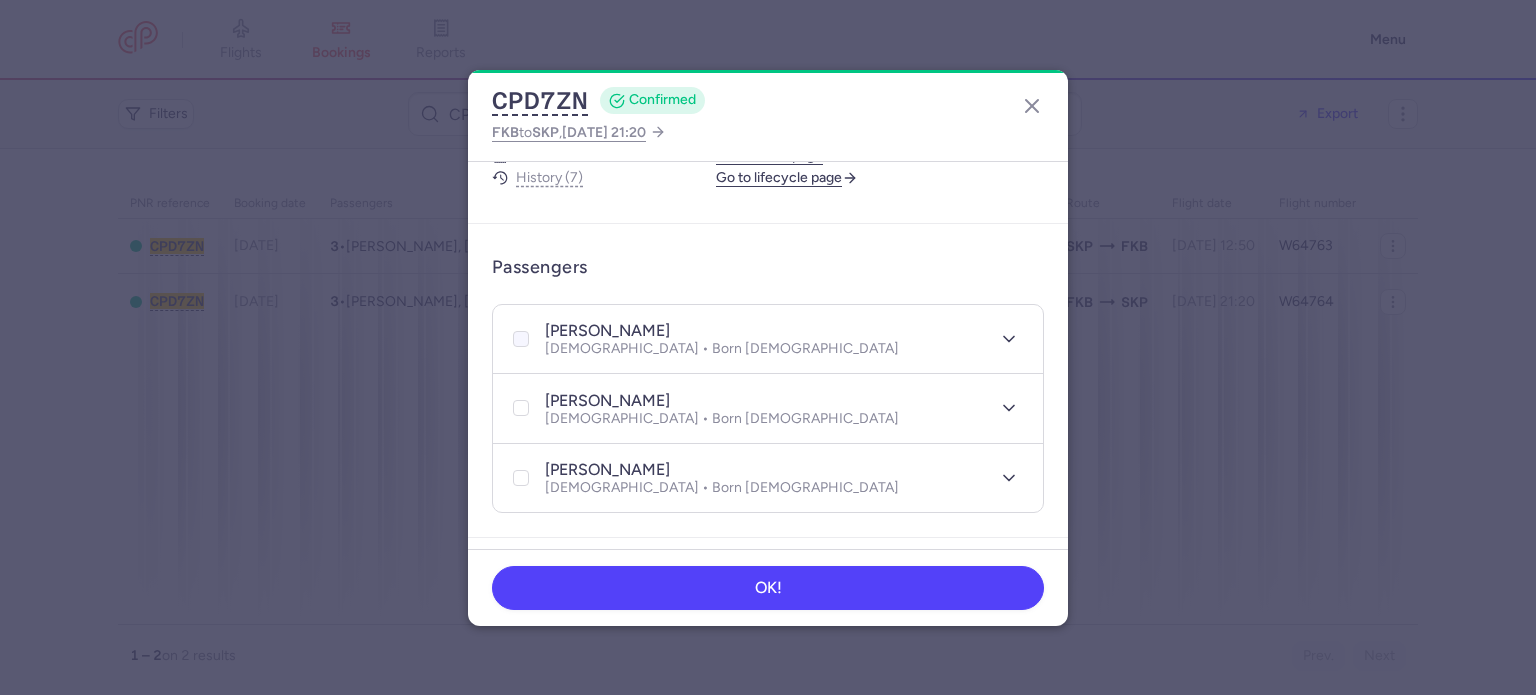 click 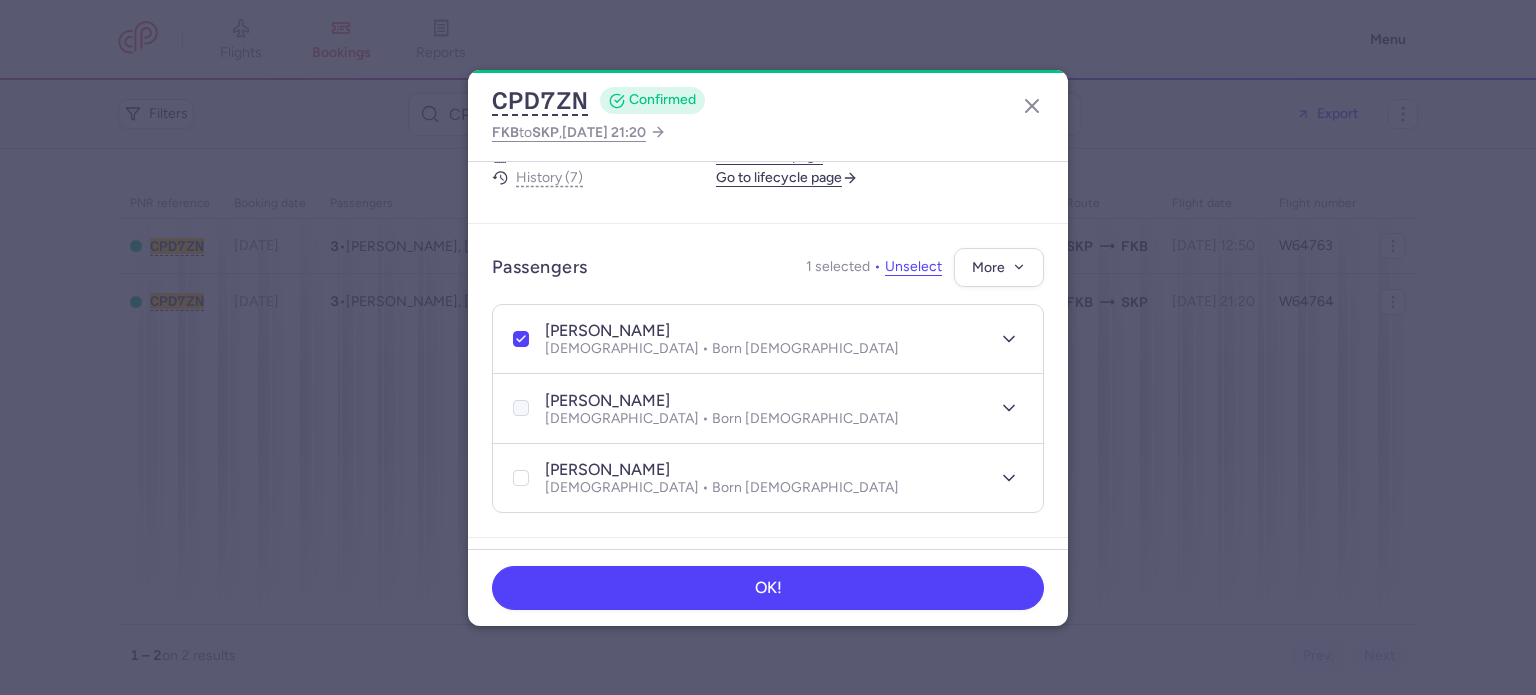 click 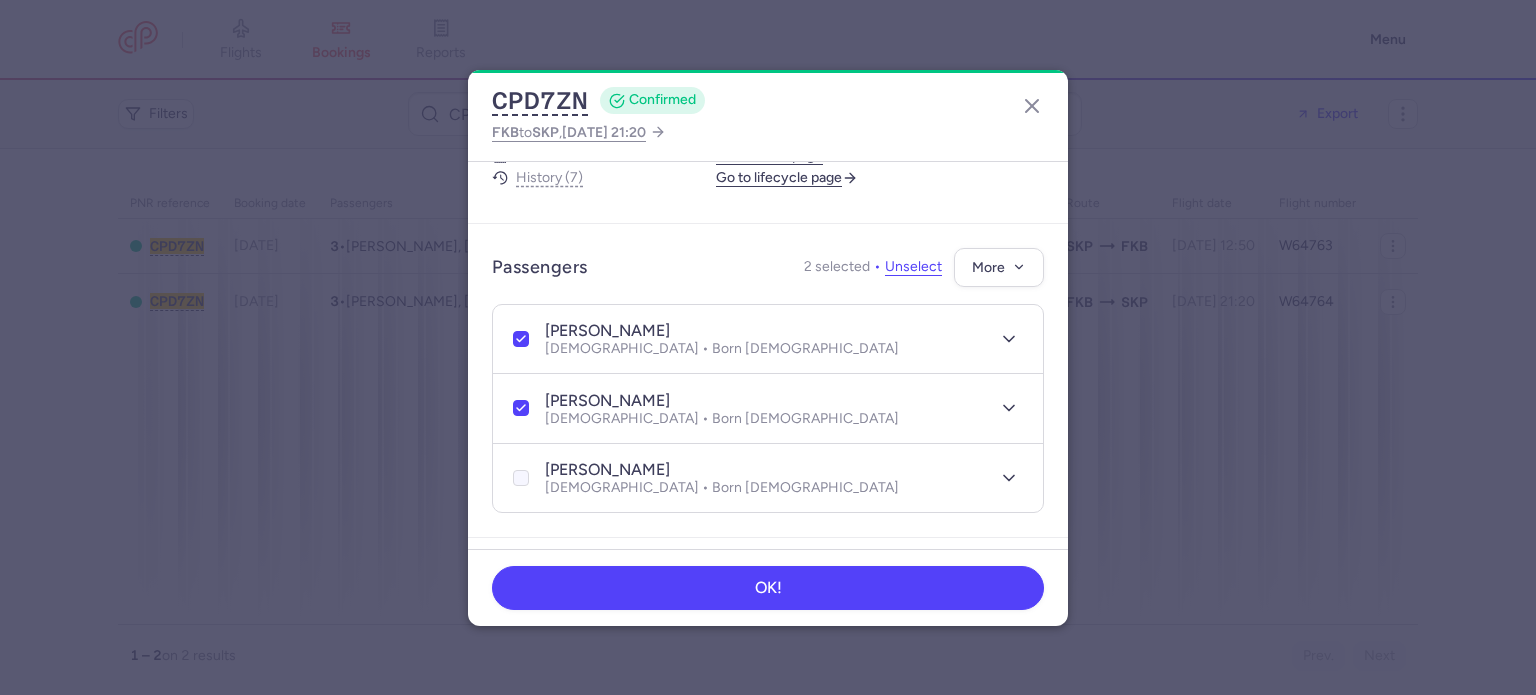 click 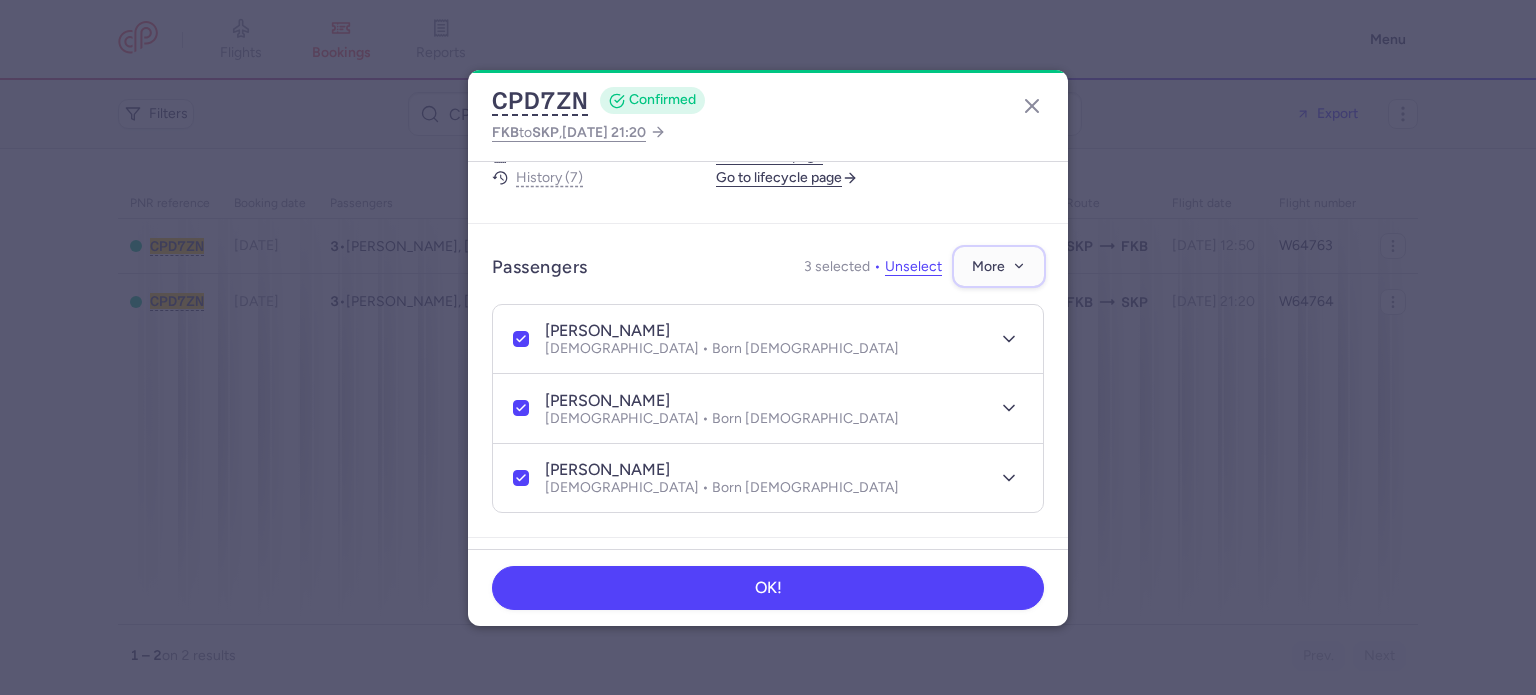click on "More" 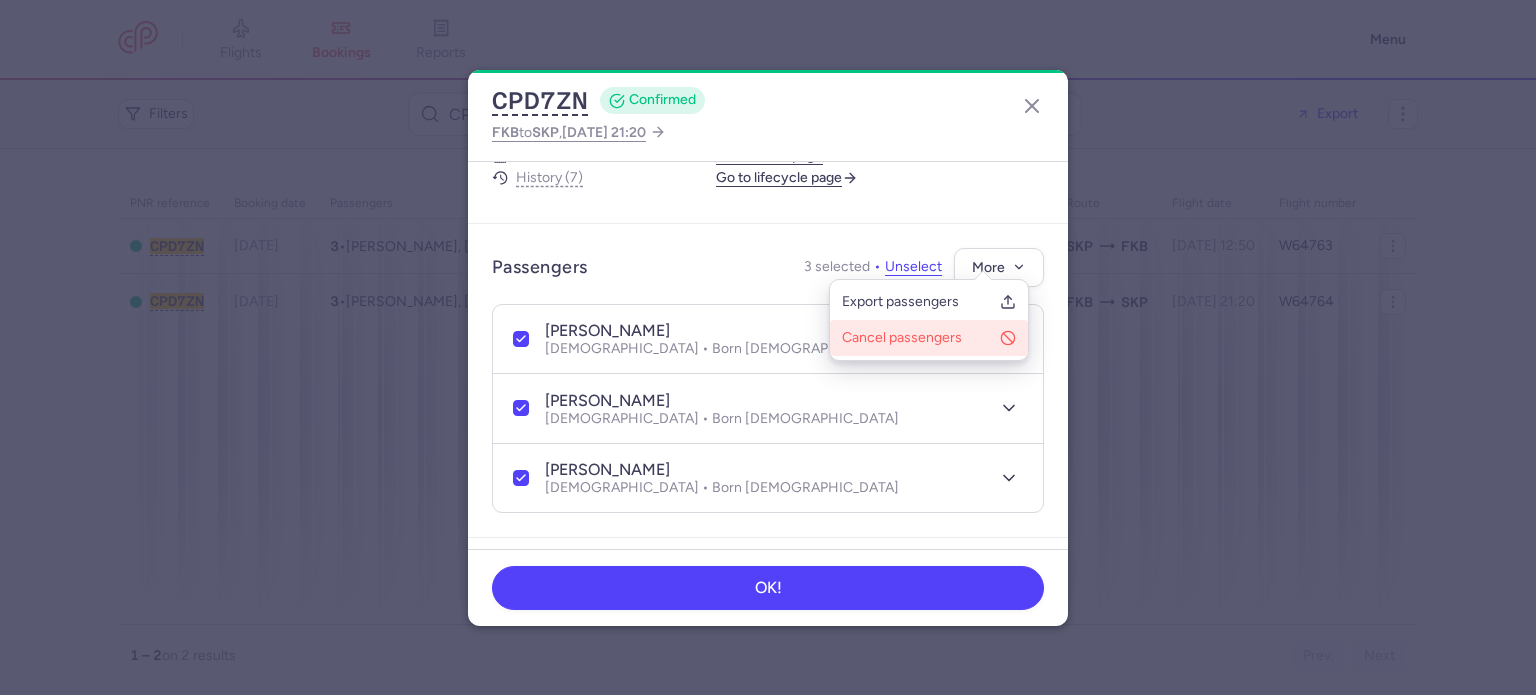 click on "Cancel passengers" at bounding box center (917, 338) 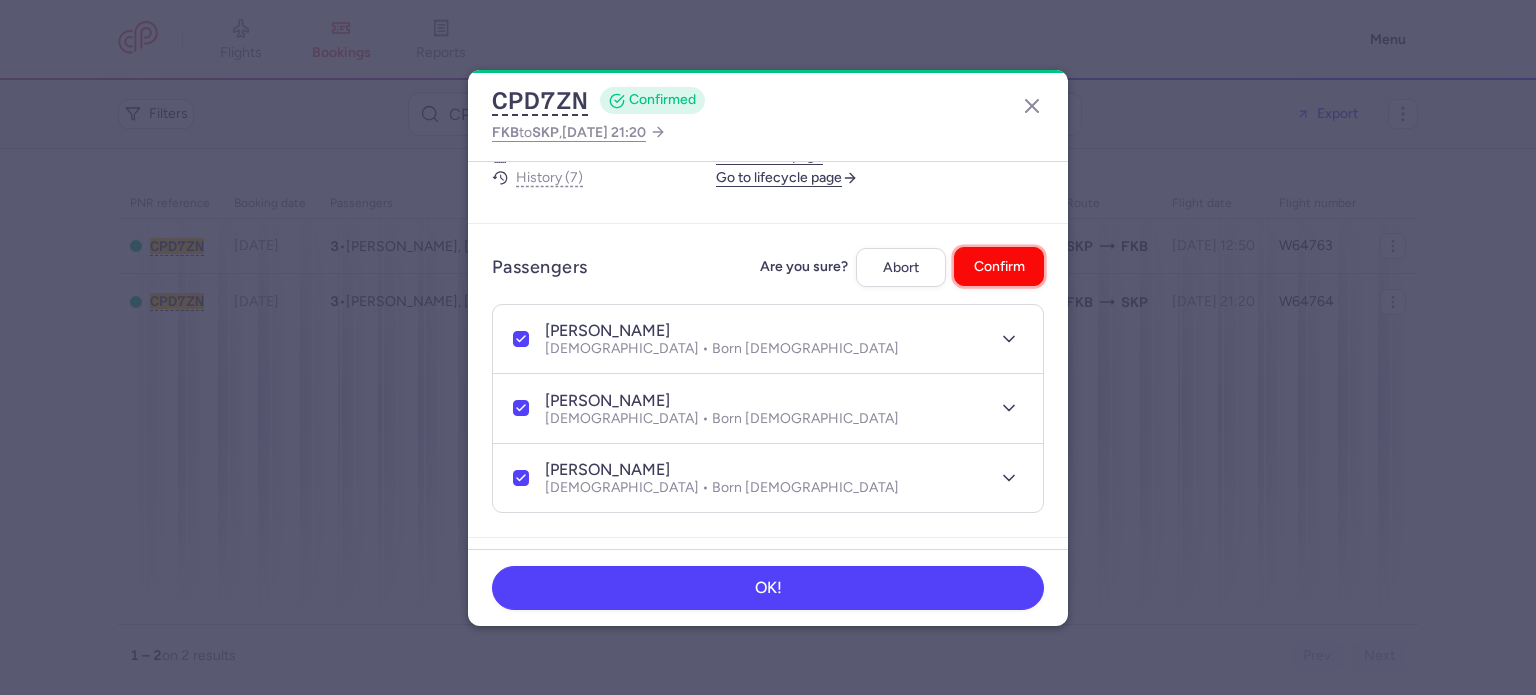 click on "Confirm" at bounding box center [999, 266] 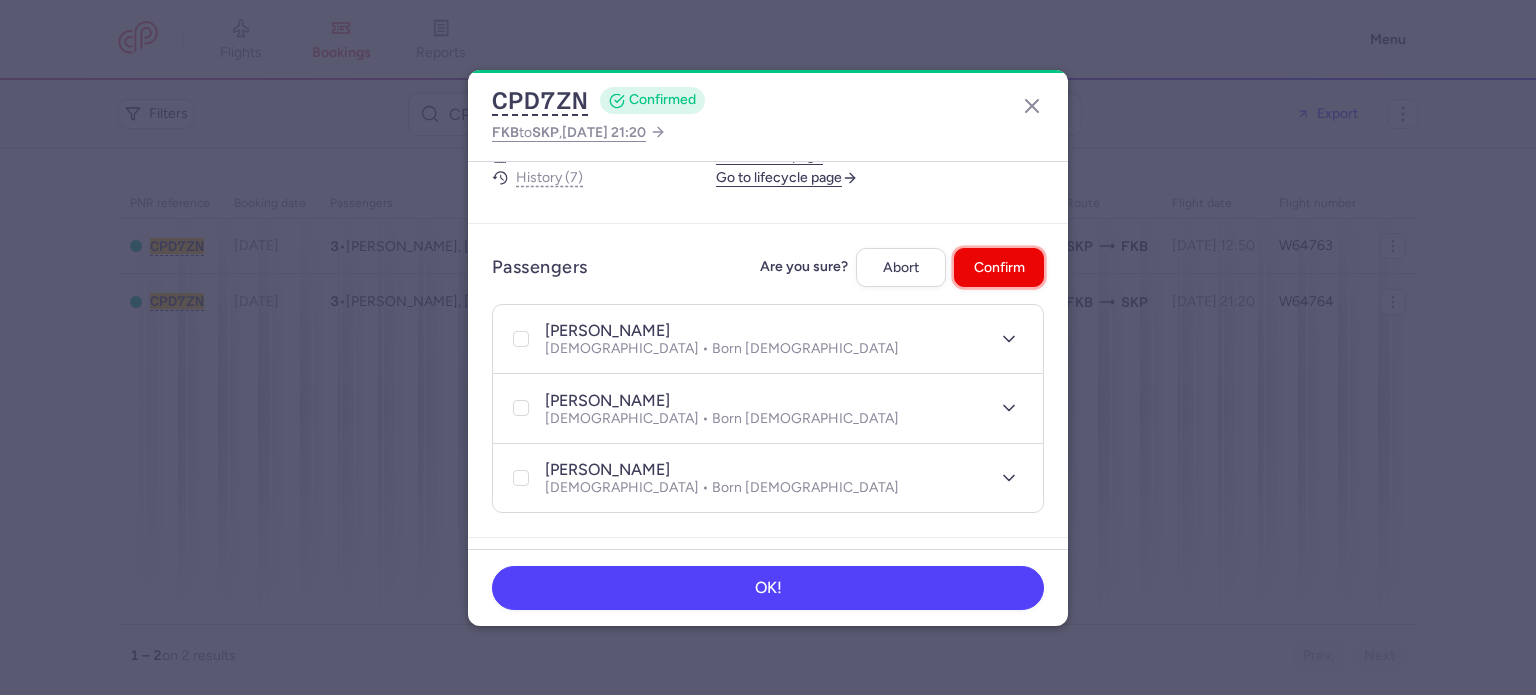 checkbox on "false" 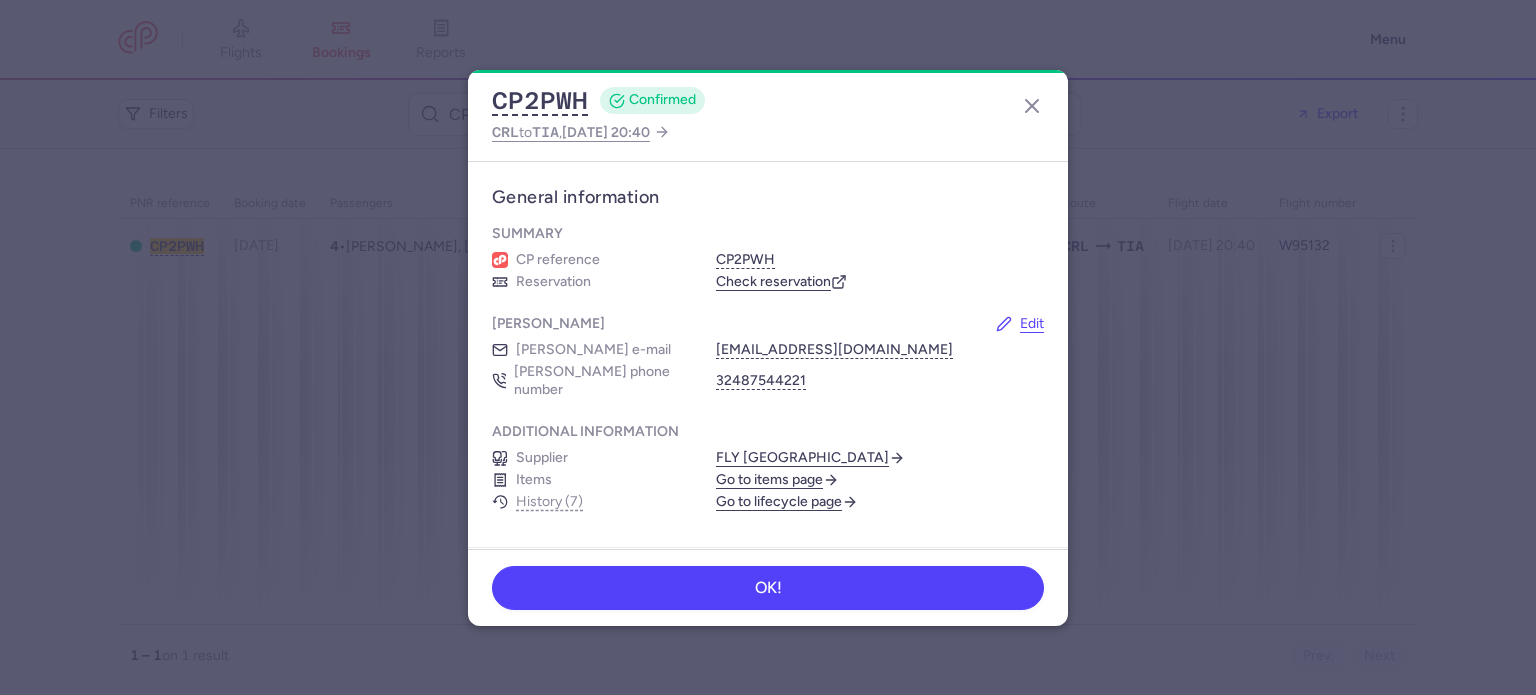 scroll, scrollTop: 0, scrollLeft: 0, axis: both 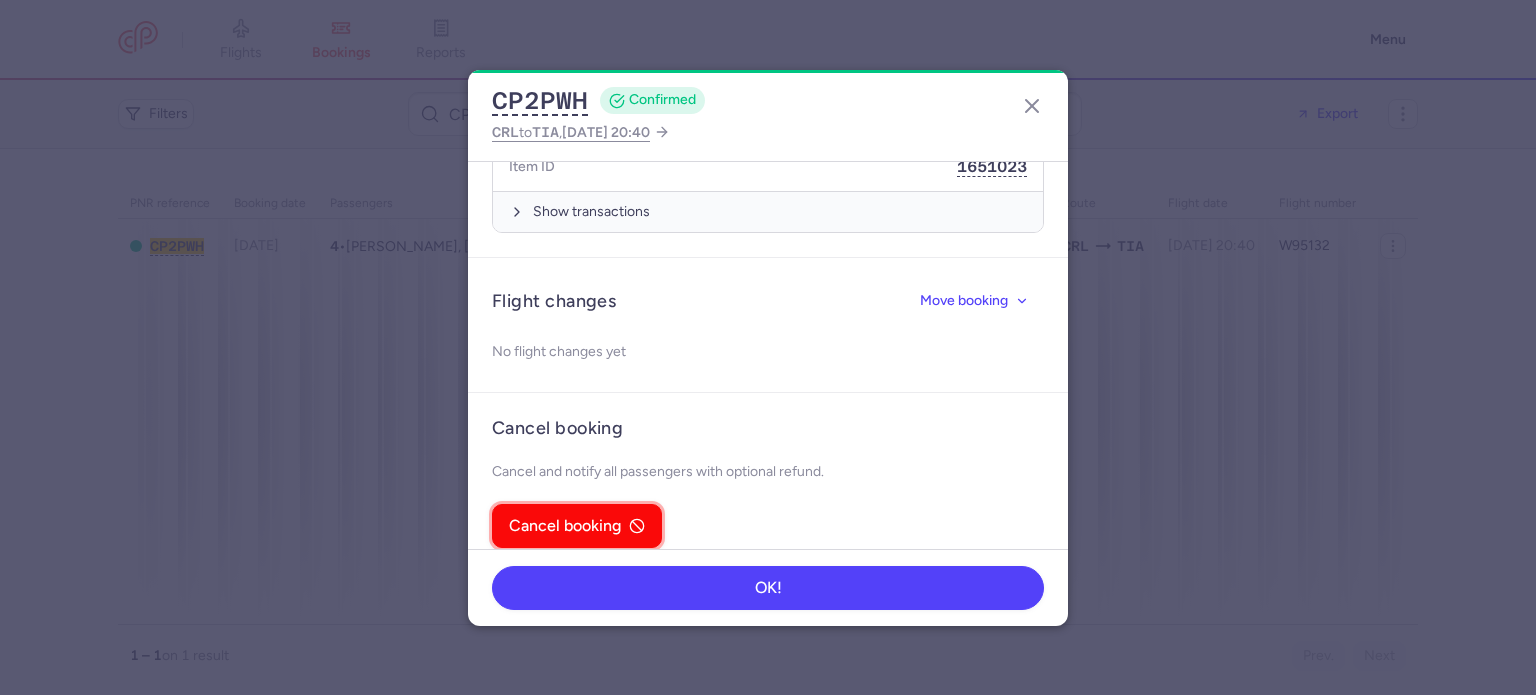 click on "Cancel booking" at bounding box center (565, 526) 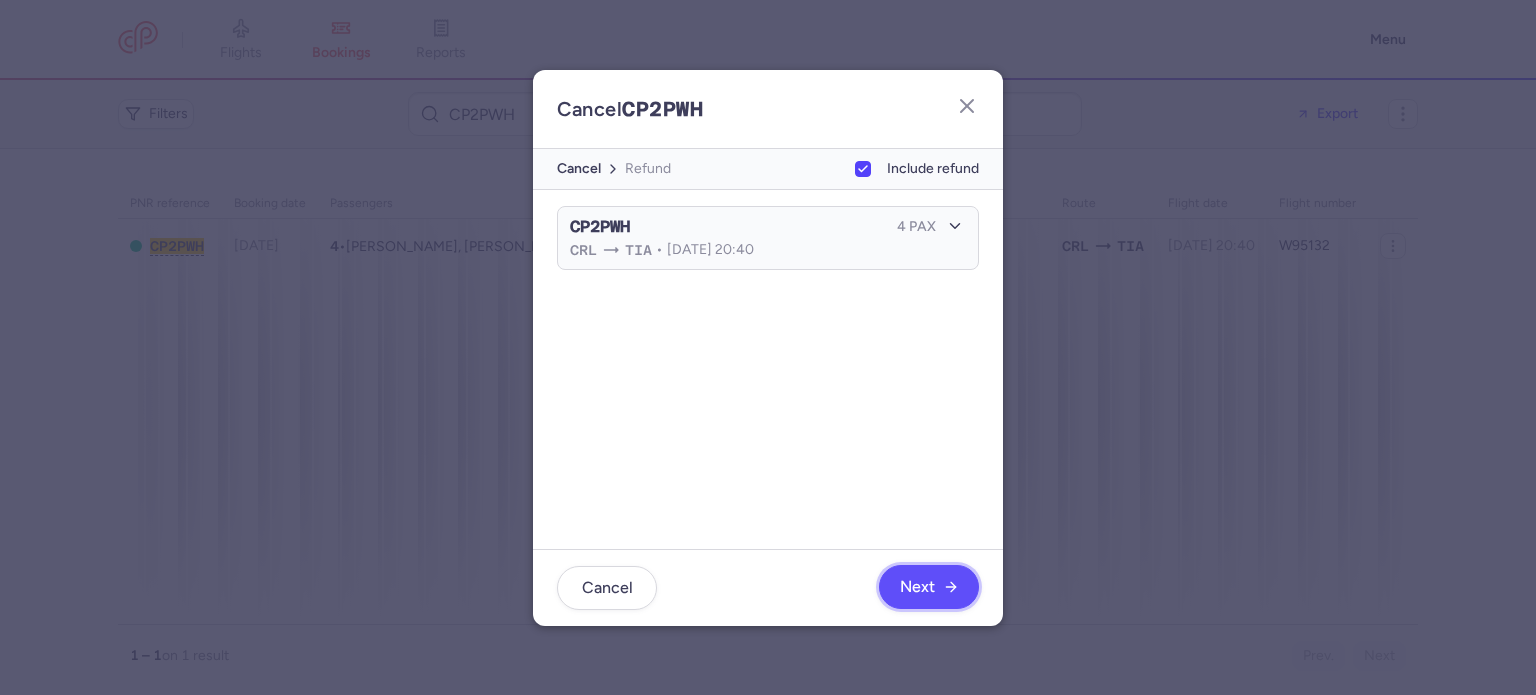 click on "Next" 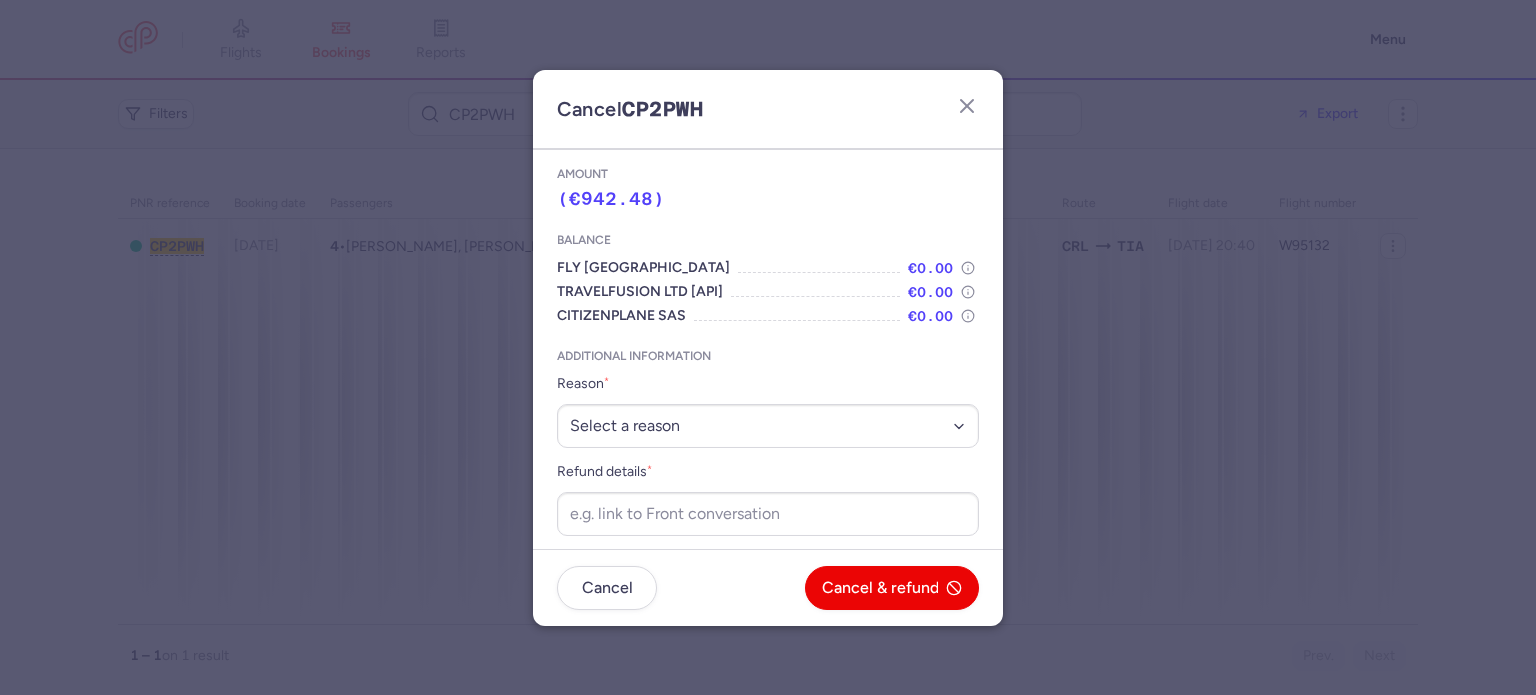 scroll, scrollTop: 42, scrollLeft: 0, axis: vertical 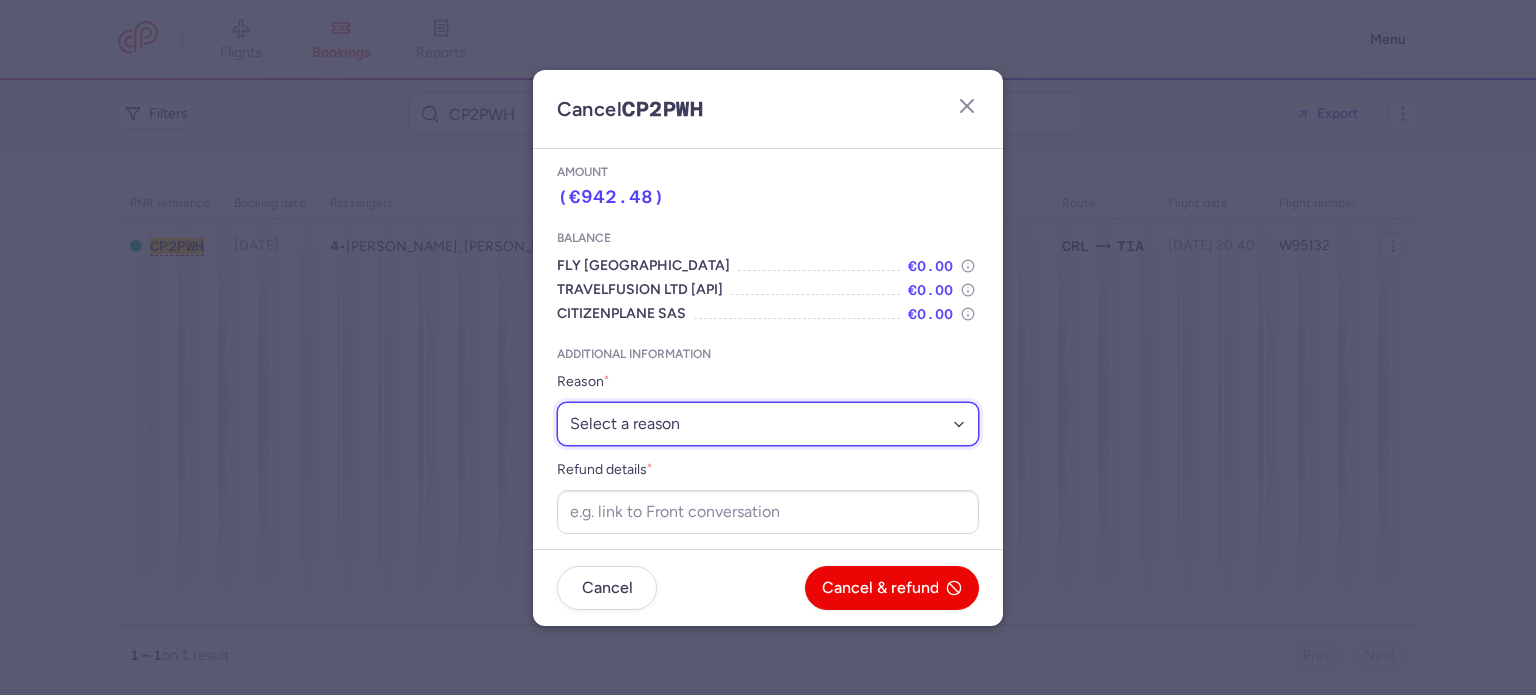 click on "Select a reason ⛔️ Unconfirmed booking ❌ Flight canceled 🙅 Schedule change not accepted" at bounding box center (768, 424) 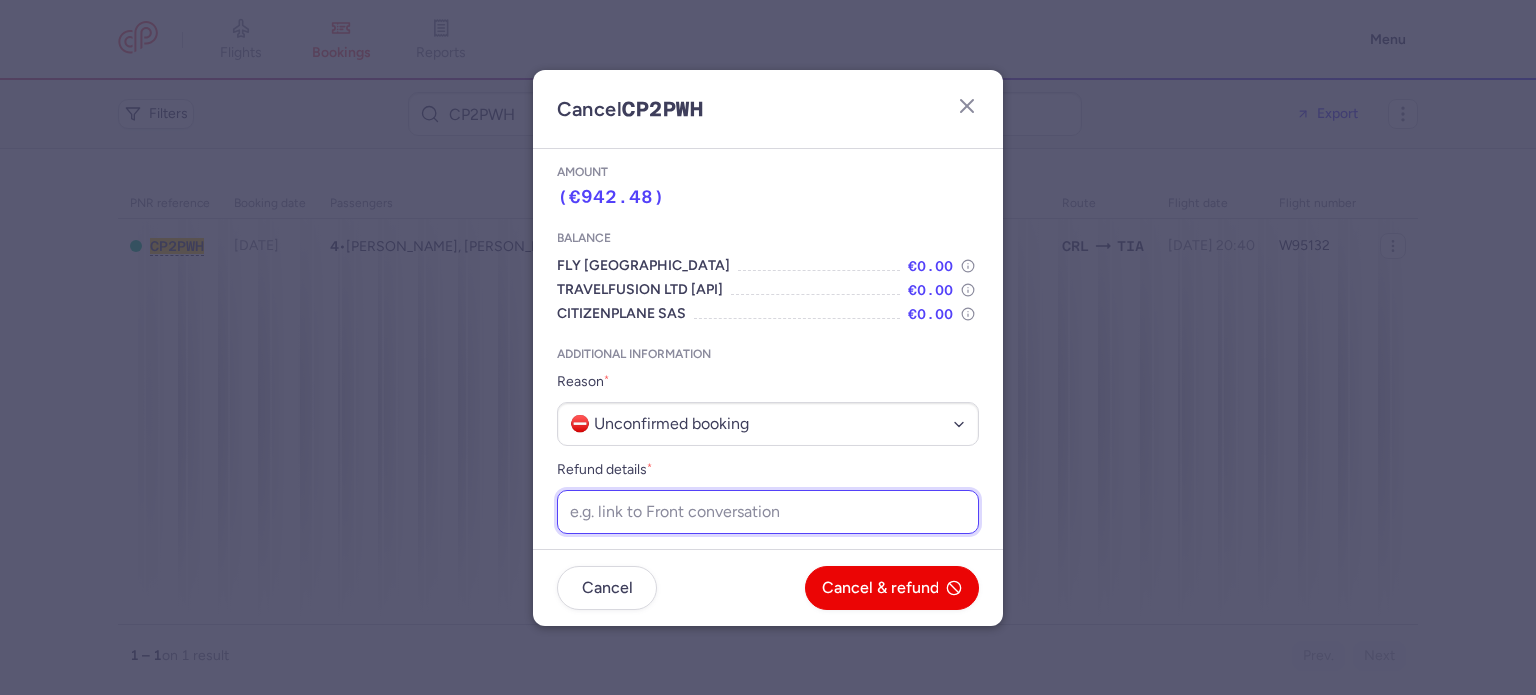 click on "Refund details  *" at bounding box center [768, 512] 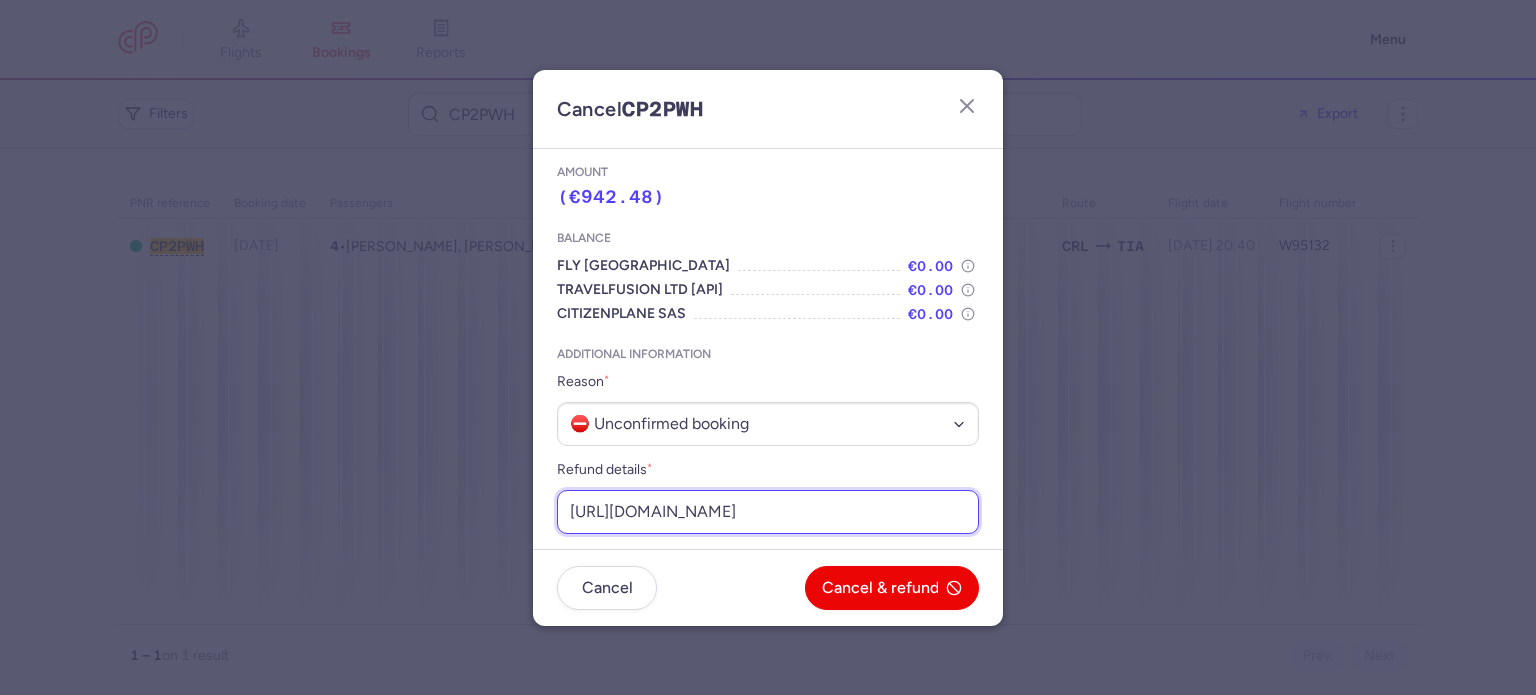 scroll, scrollTop: 0, scrollLeft: 273, axis: horizontal 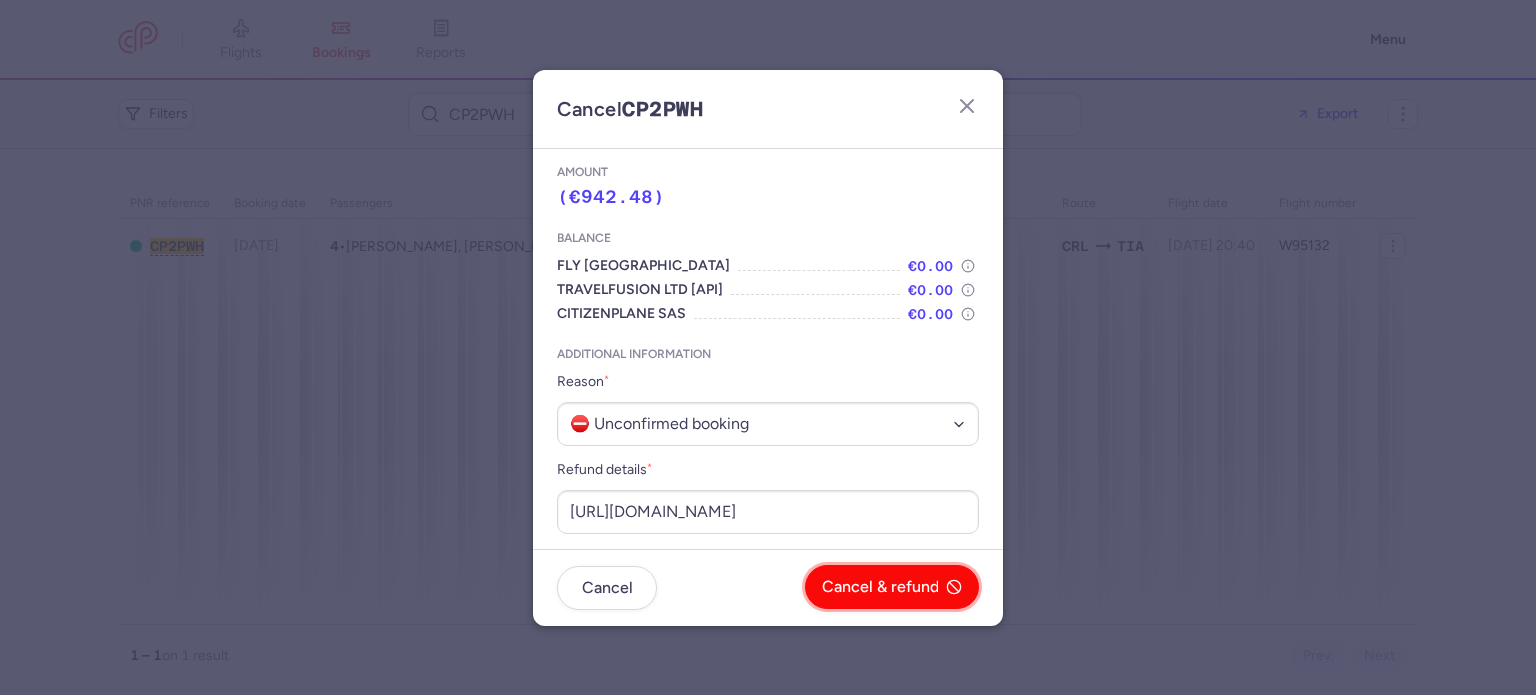 click on "Cancel & refund" 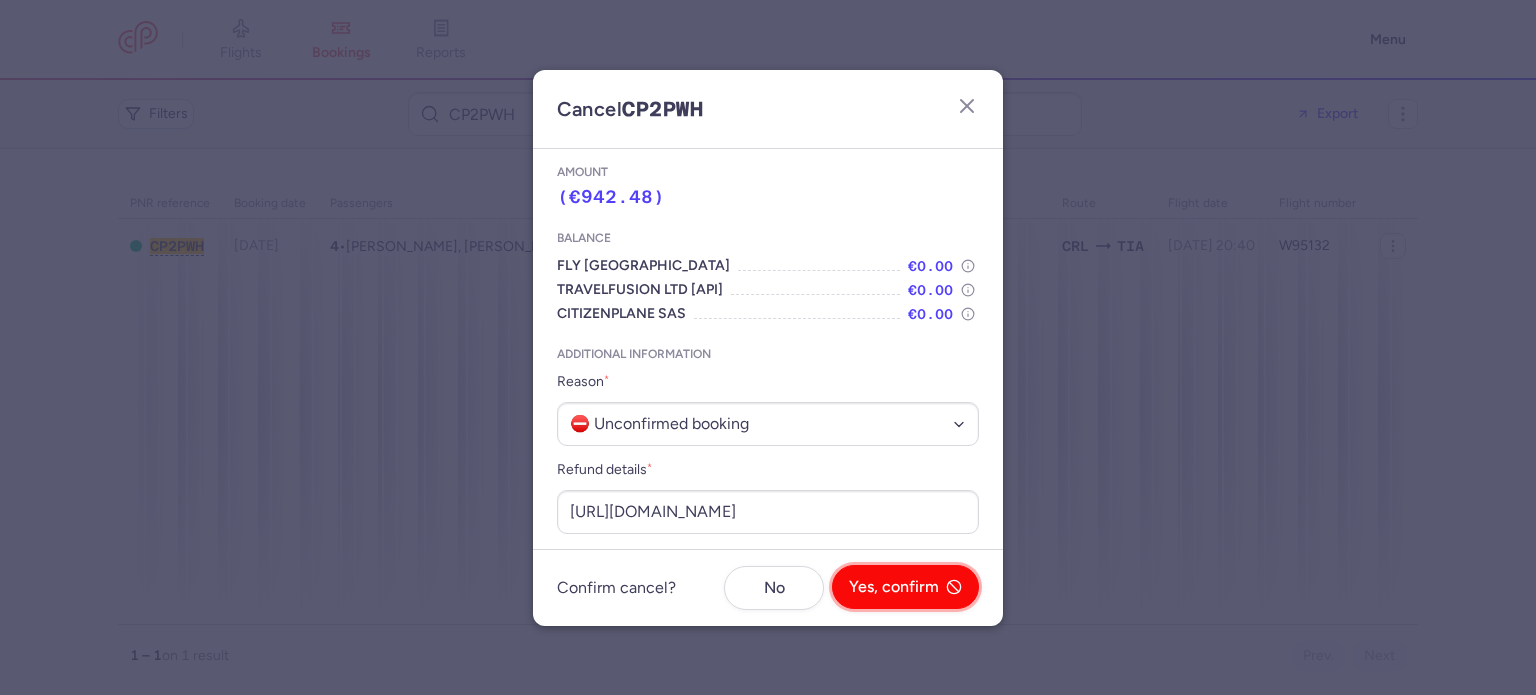 click on "Yes, confirm" 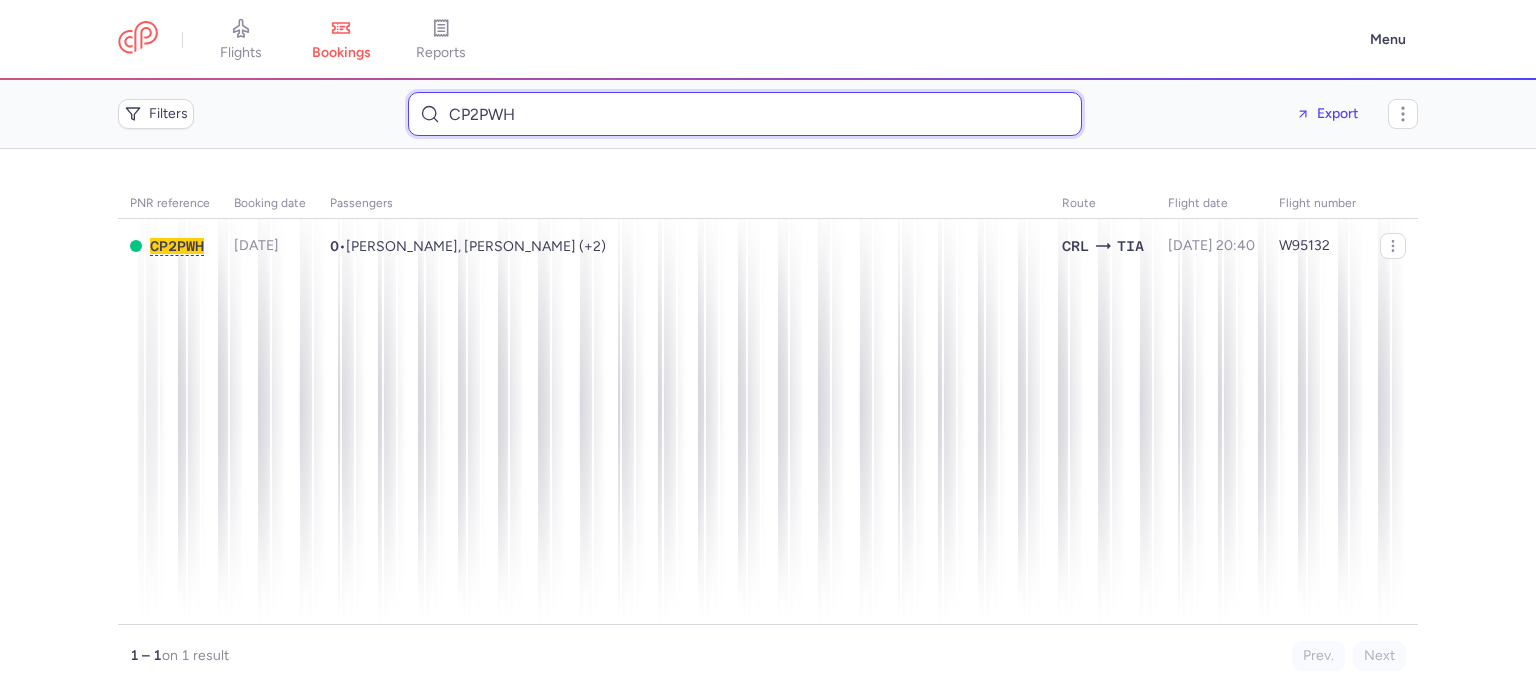 click on "CP2PWH" at bounding box center [745, 114] 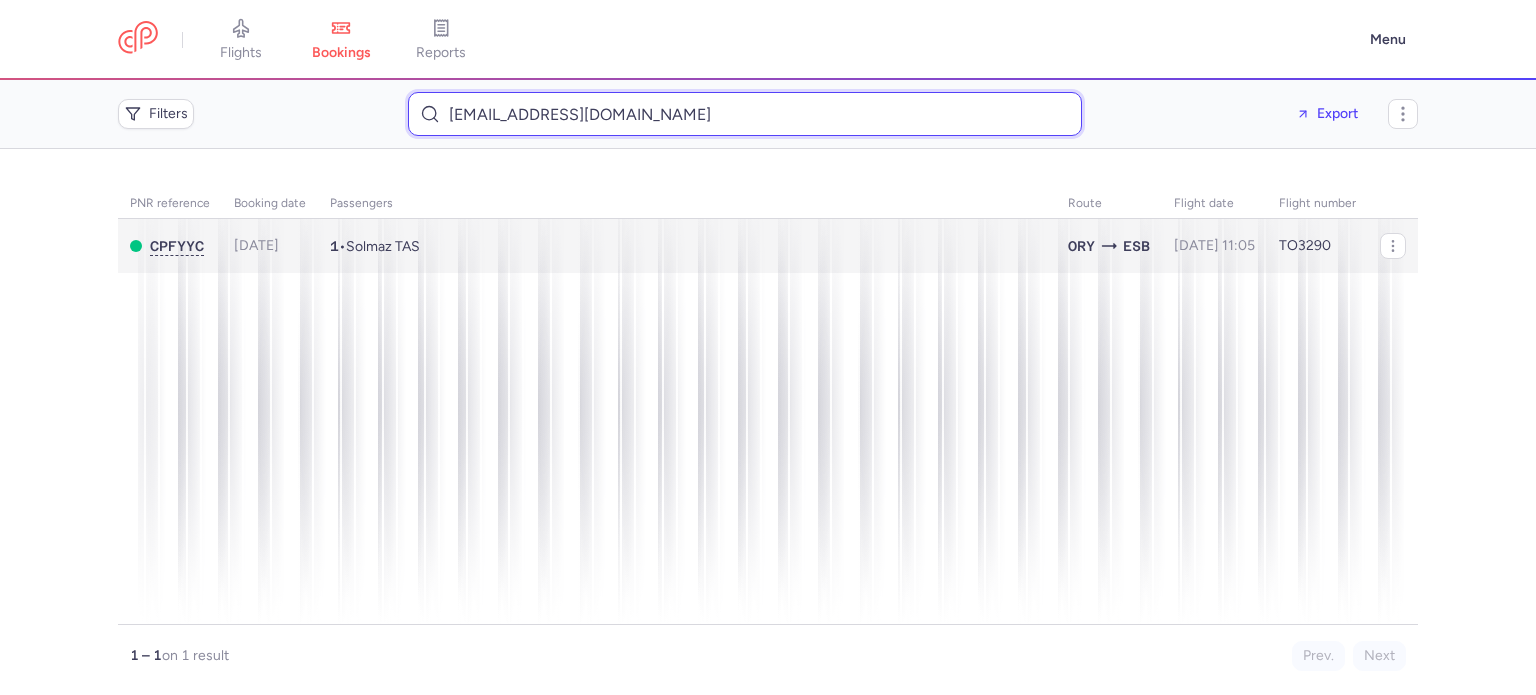 type on "[EMAIL_ADDRESS][DOMAIN_NAME]" 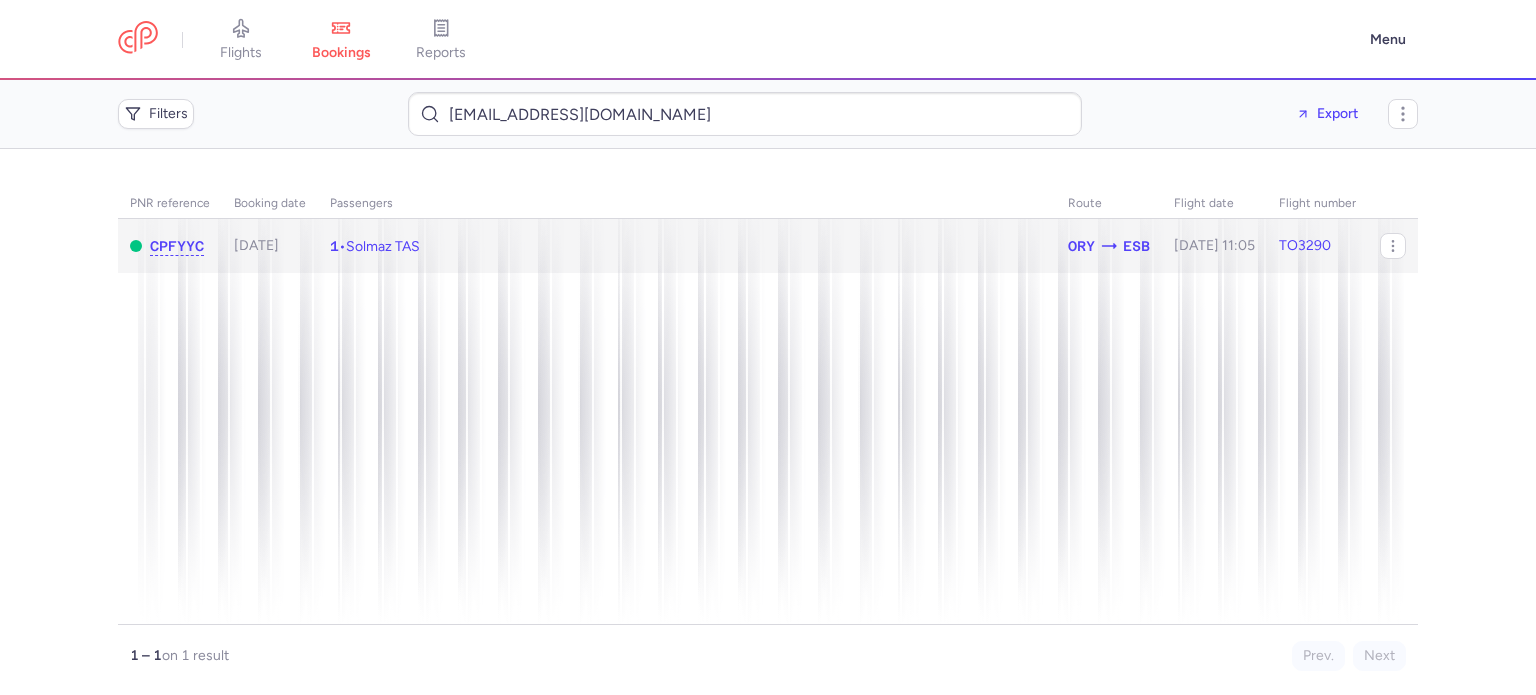click on "Solmaz TAS" at bounding box center [383, 246] 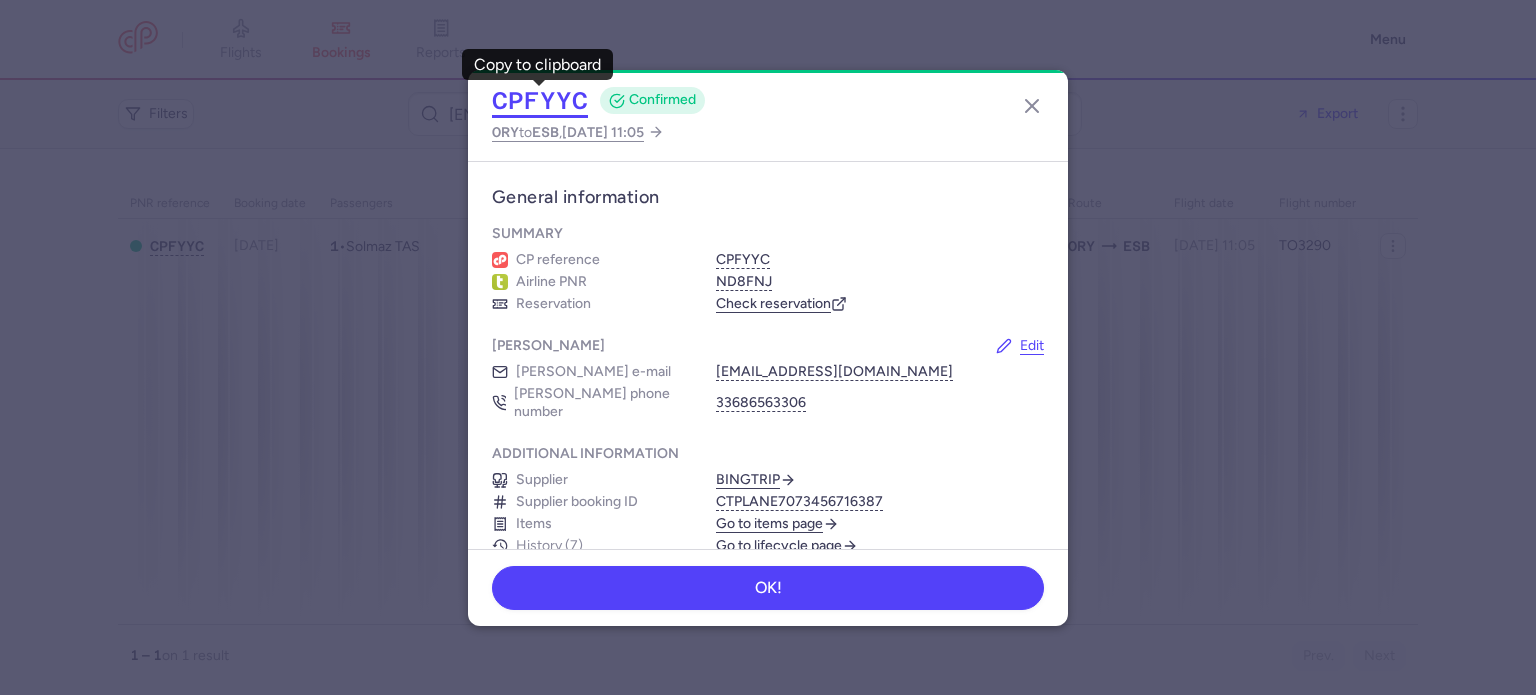click on "CPFYYC" 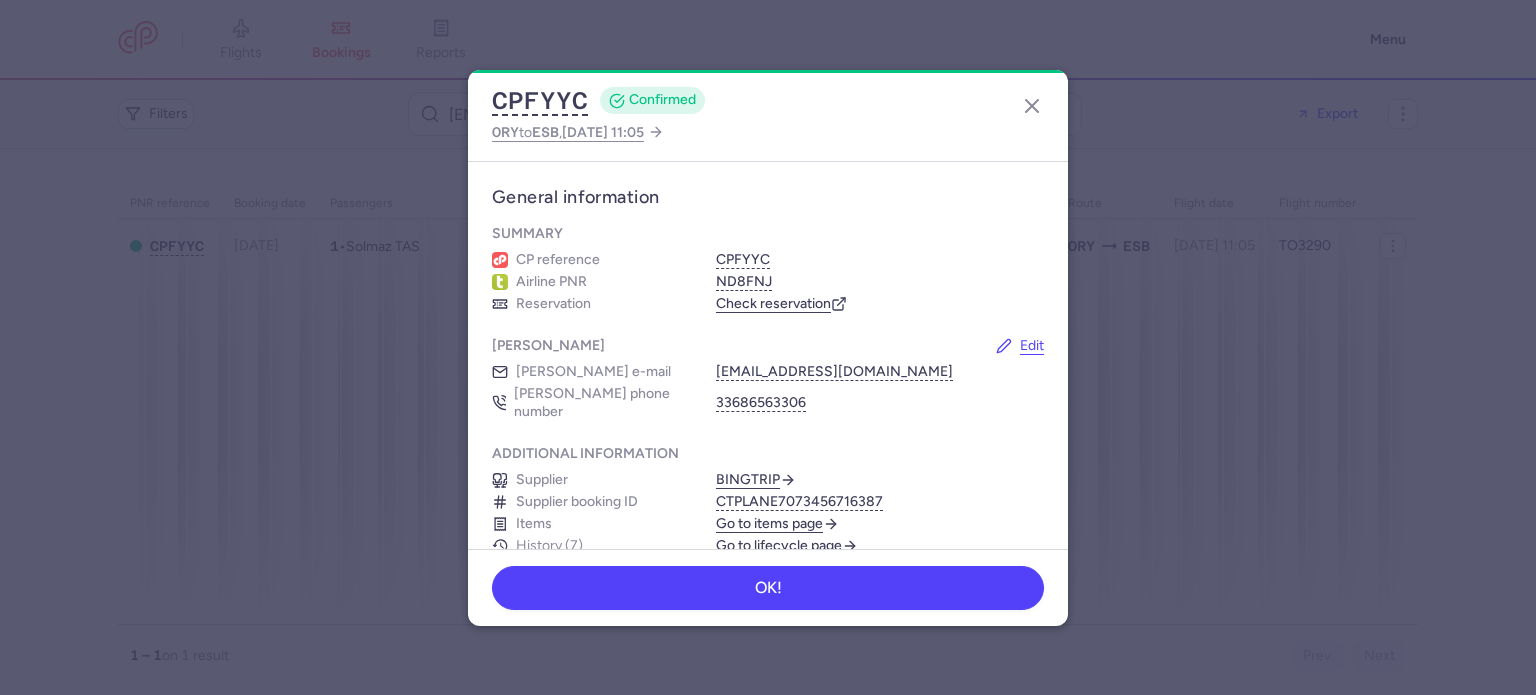 scroll, scrollTop: 0, scrollLeft: 0, axis: both 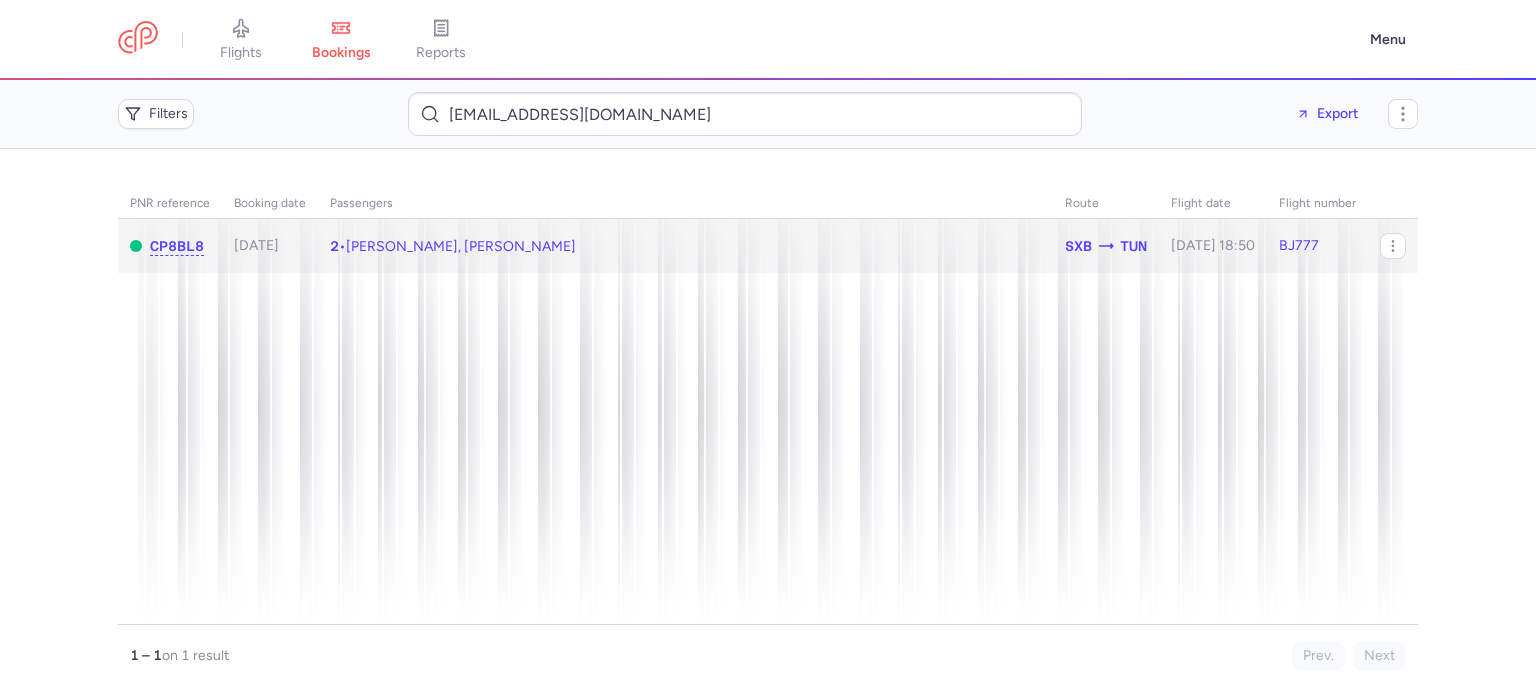 click on "[PERSON_NAME], [PERSON_NAME]" at bounding box center (461, 246) 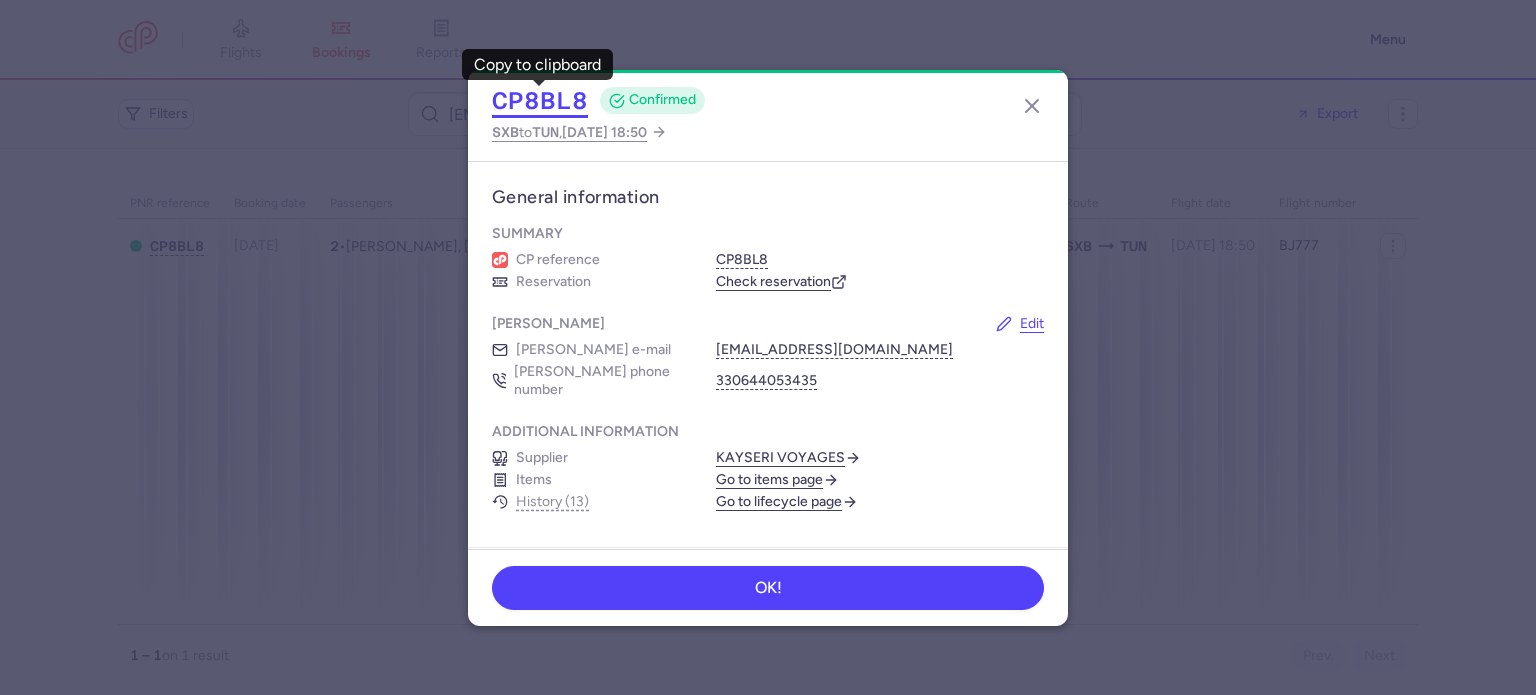 click on "CP8BL8" 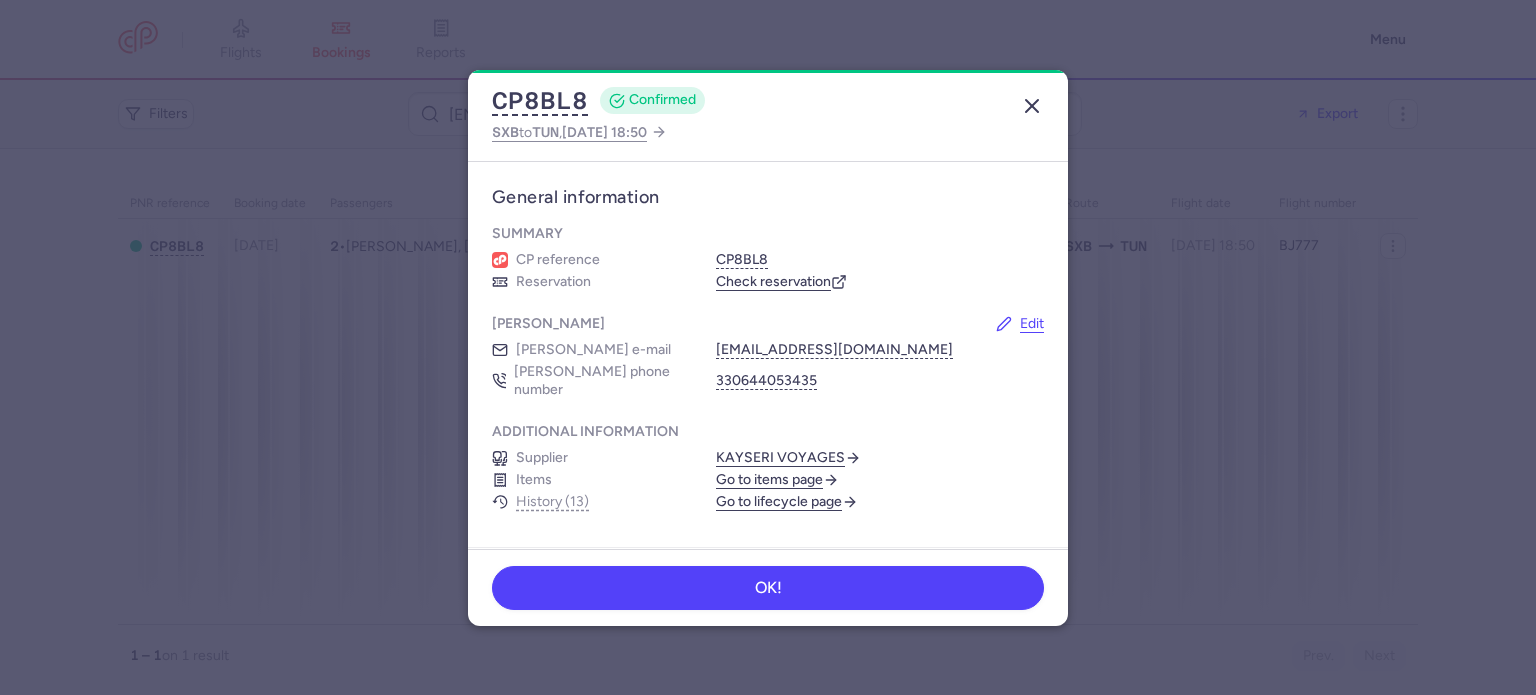 click 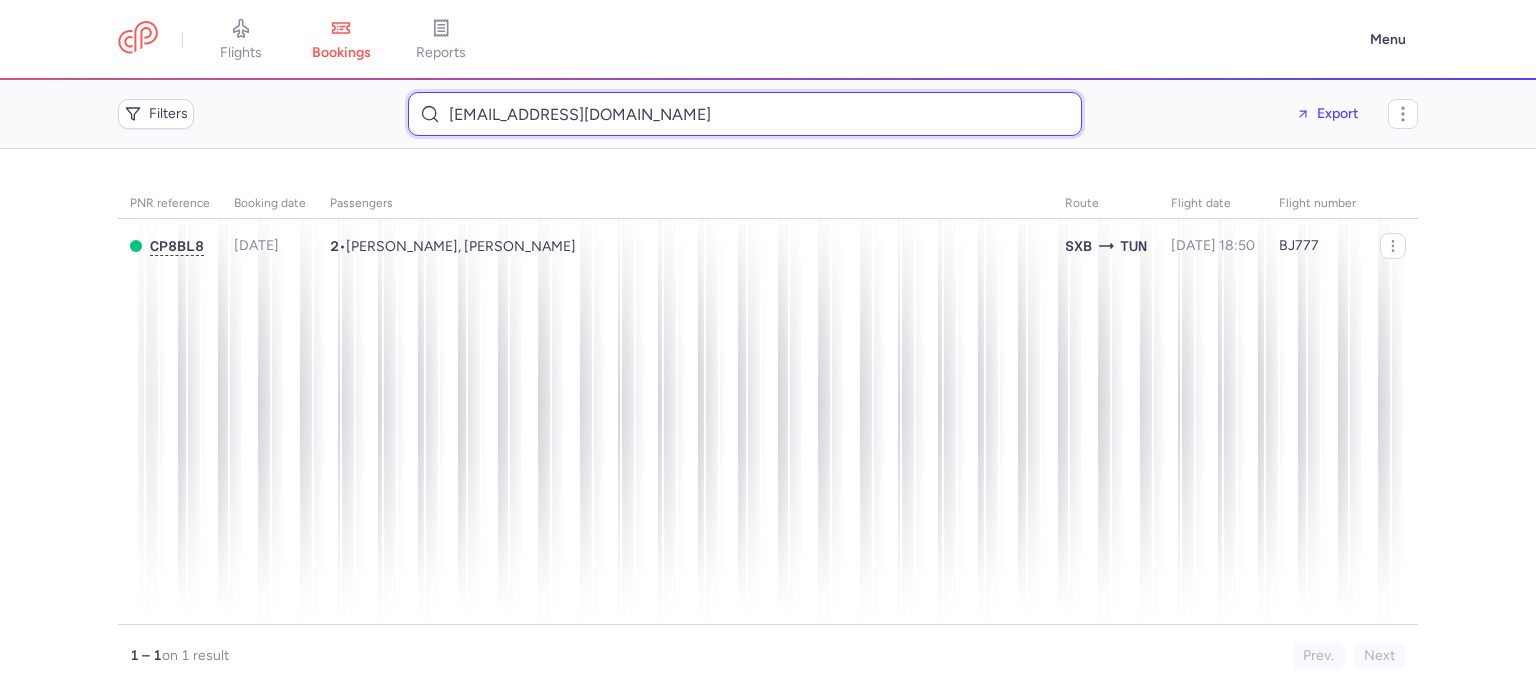 click on "[EMAIL_ADDRESS][DOMAIN_NAME]" at bounding box center (745, 114) 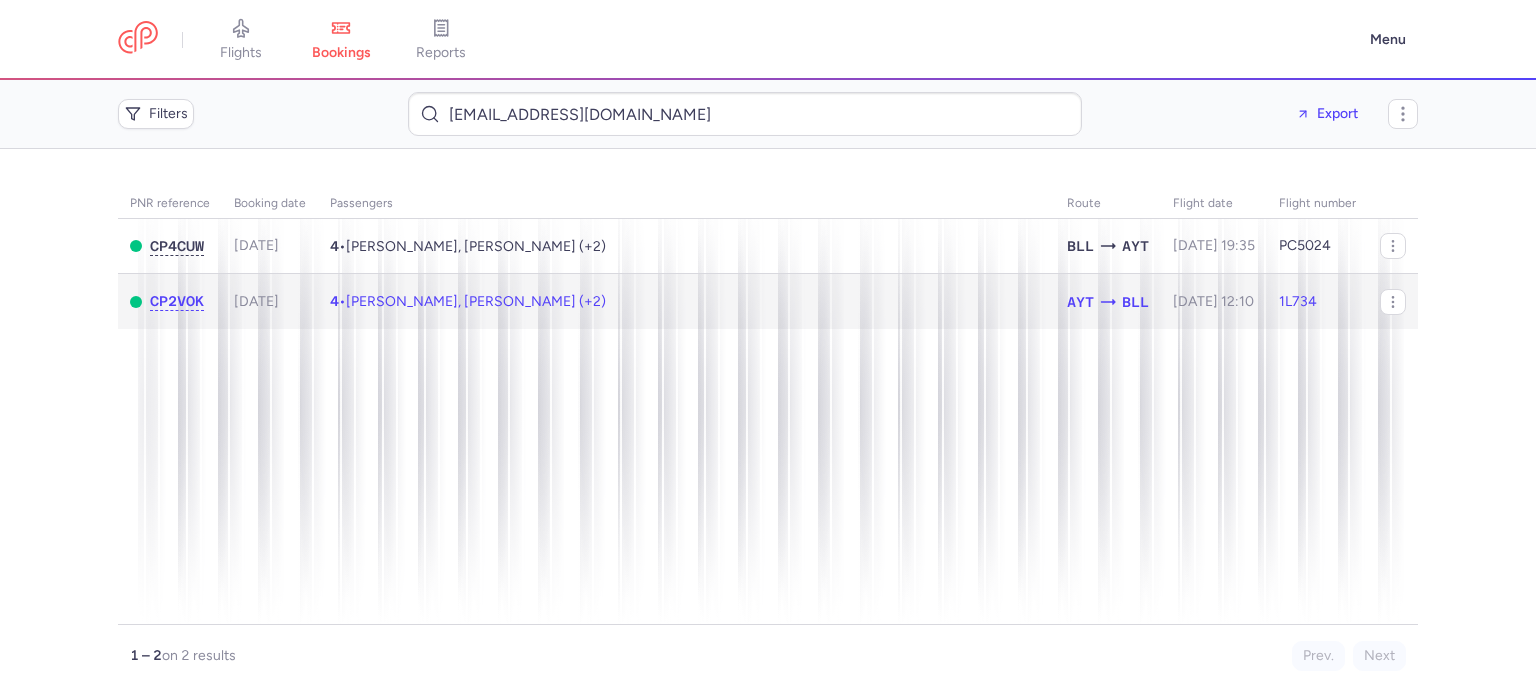 click on "[PERSON_NAME], [PERSON_NAME] (+2)" at bounding box center [476, 301] 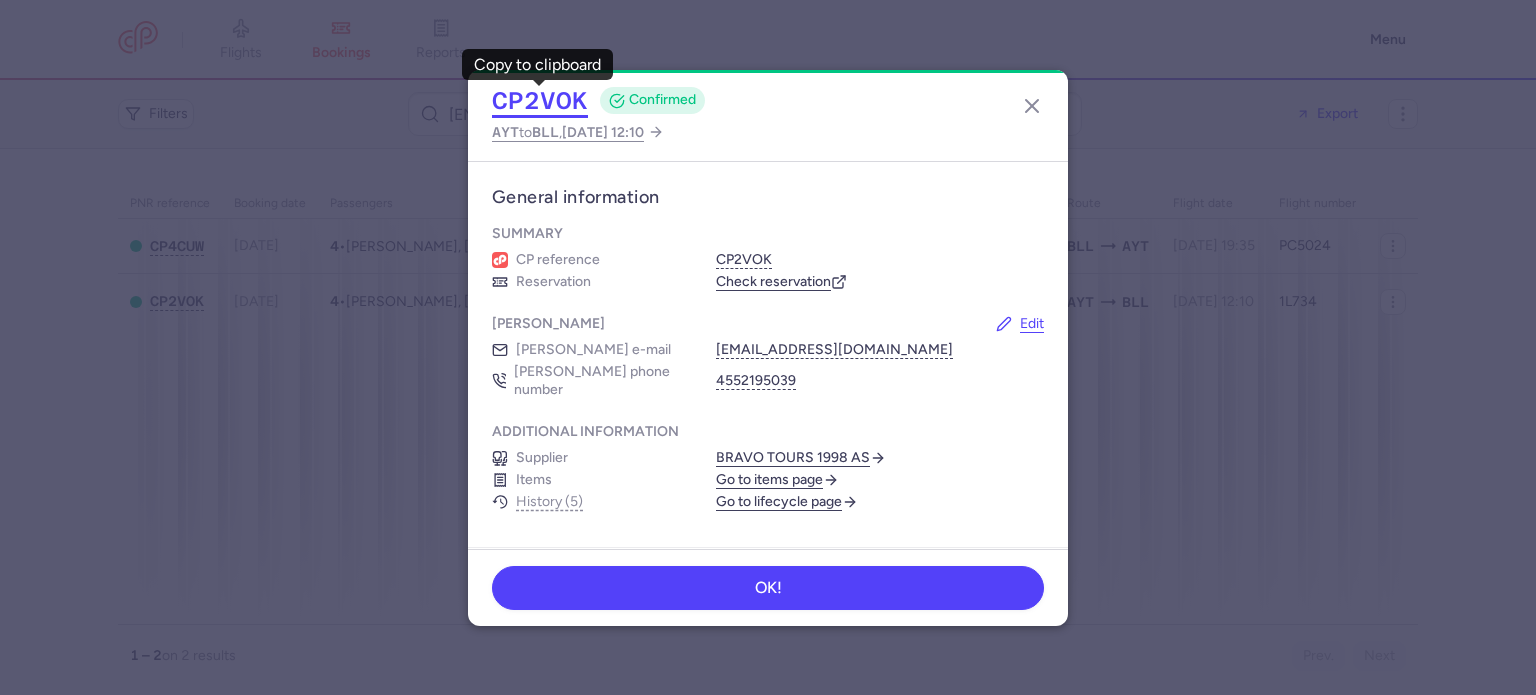 click on "CP2VOK" 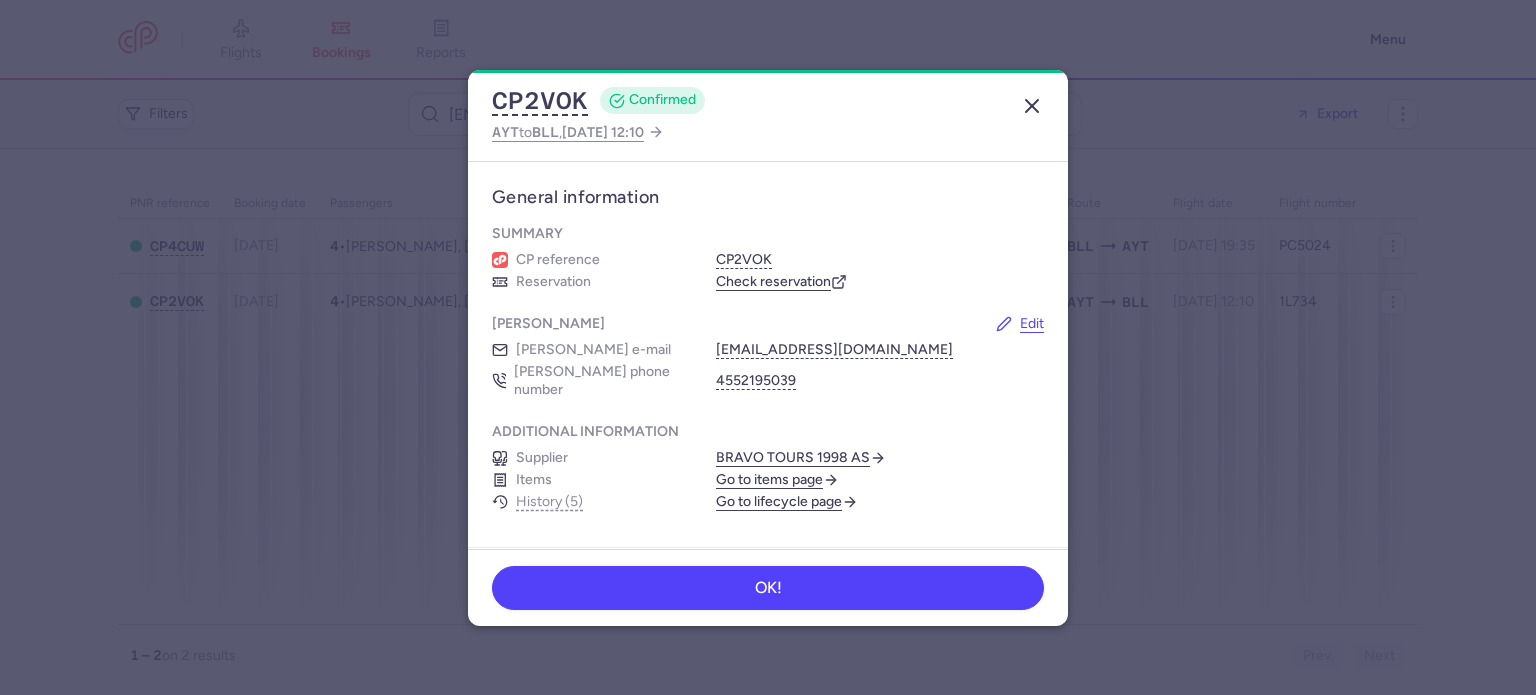 click 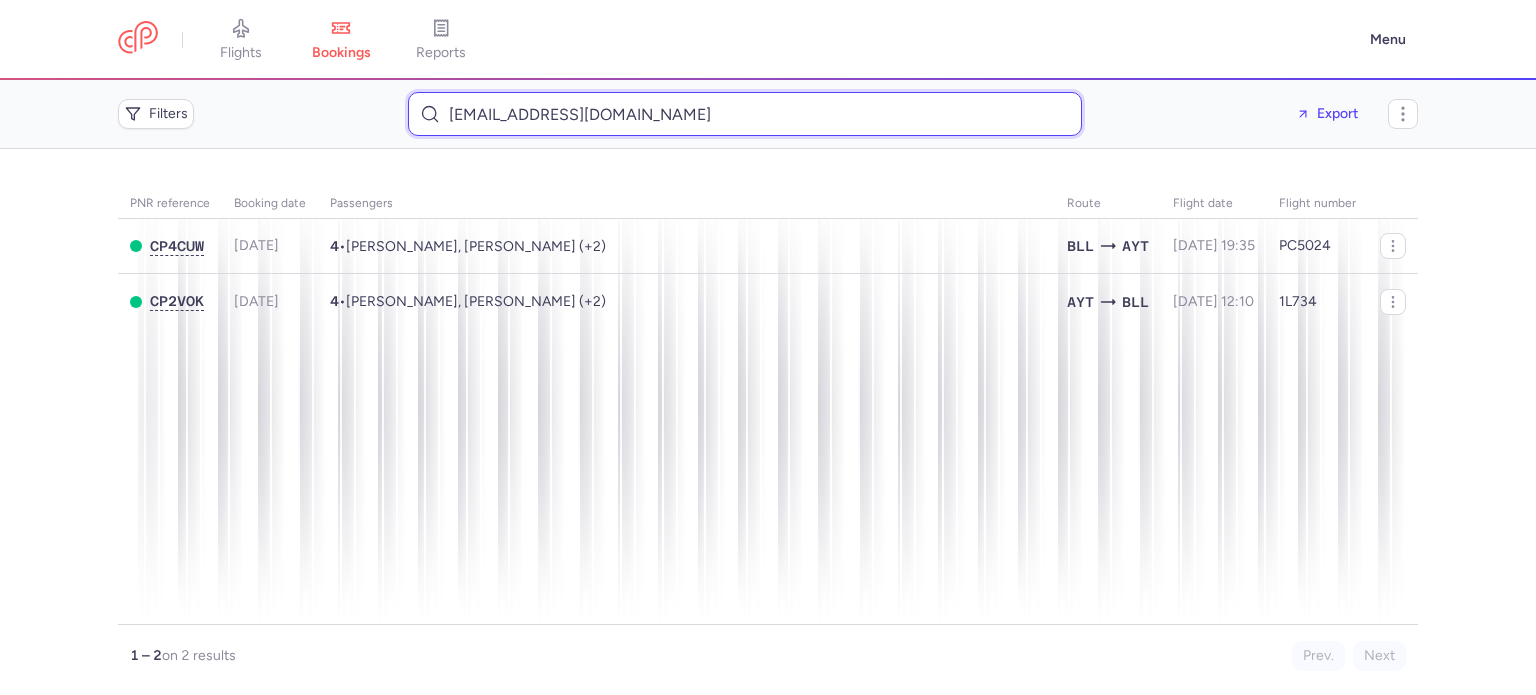 click on "[EMAIL_ADDRESS][DOMAIN_NAME]" at bounding box center (745, 114) 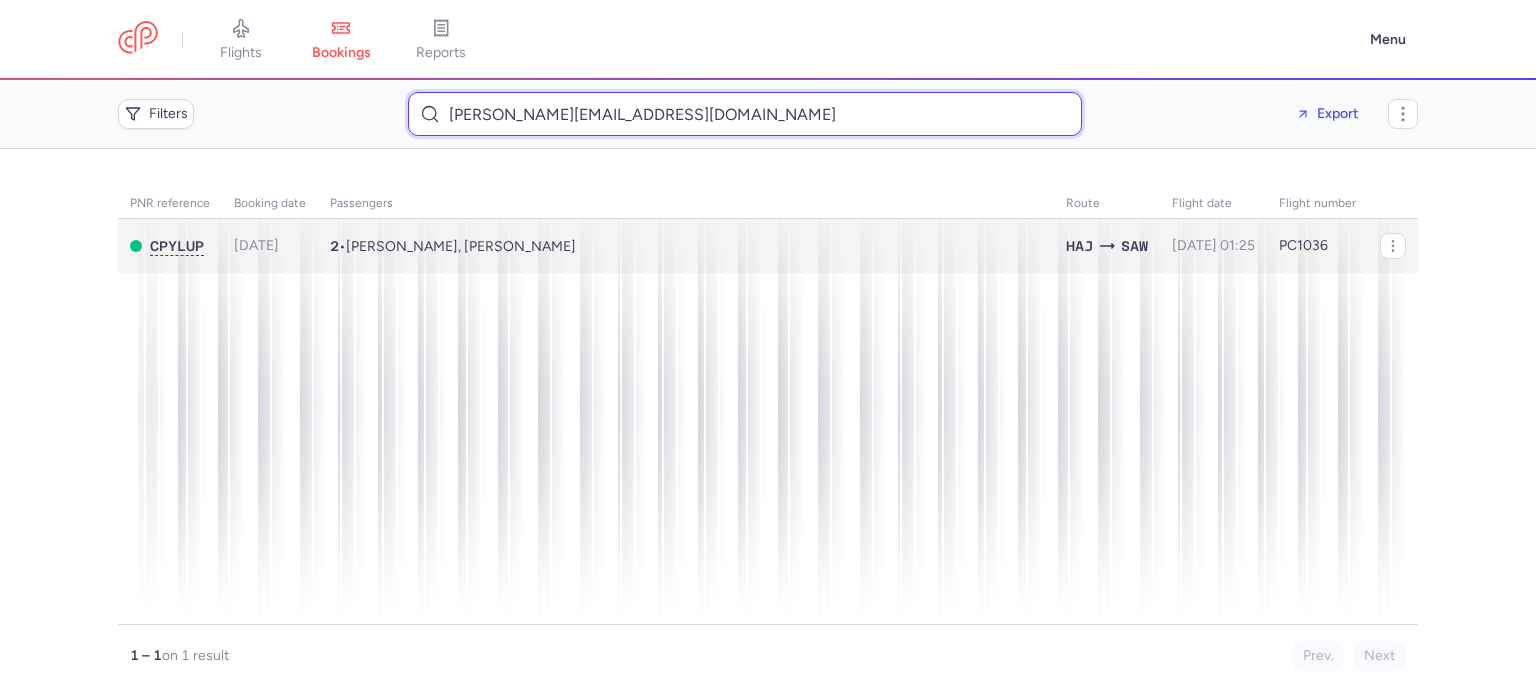 type on "[PERSON_NAME][EMAIL_ADDRESS][DOMAIN_NAME]" 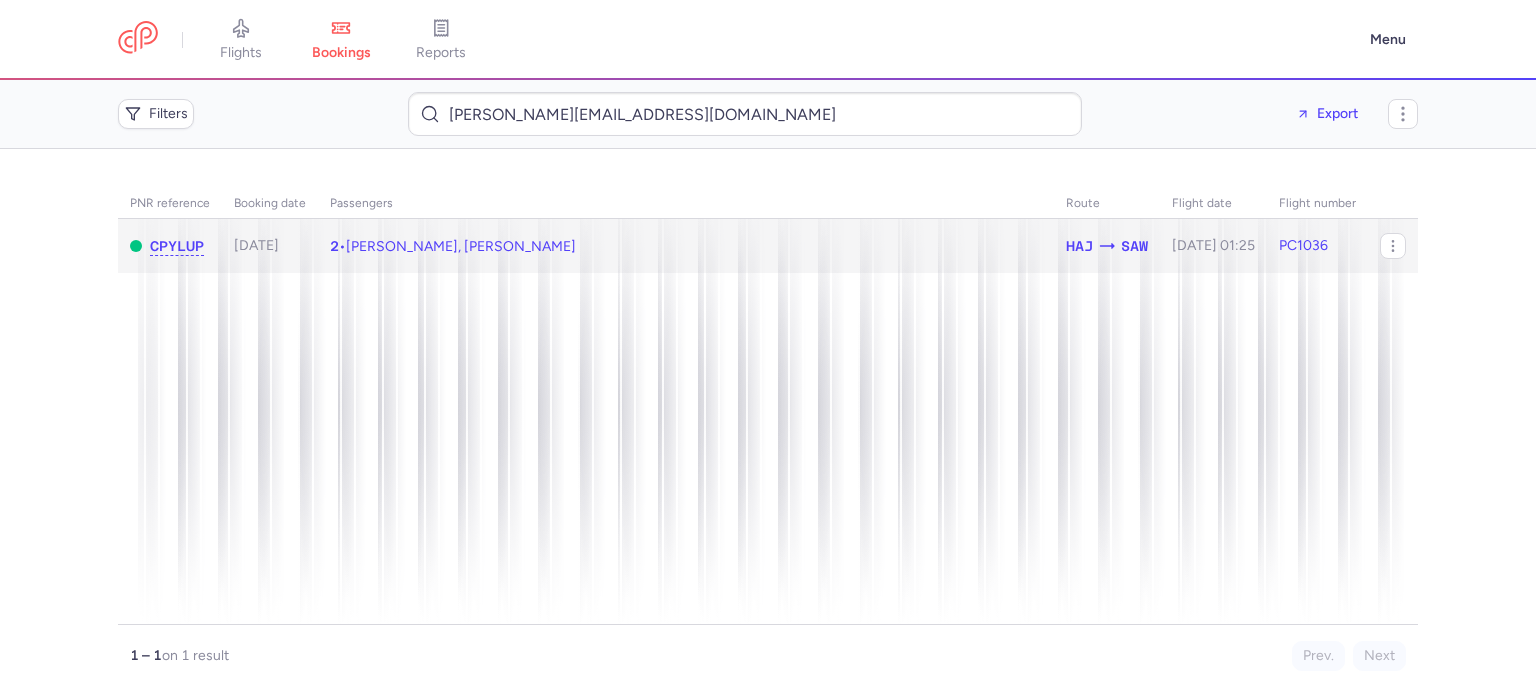 click on "[PERSON_NAME], [PERSON_NAME]" at bounding box center (461, 246) 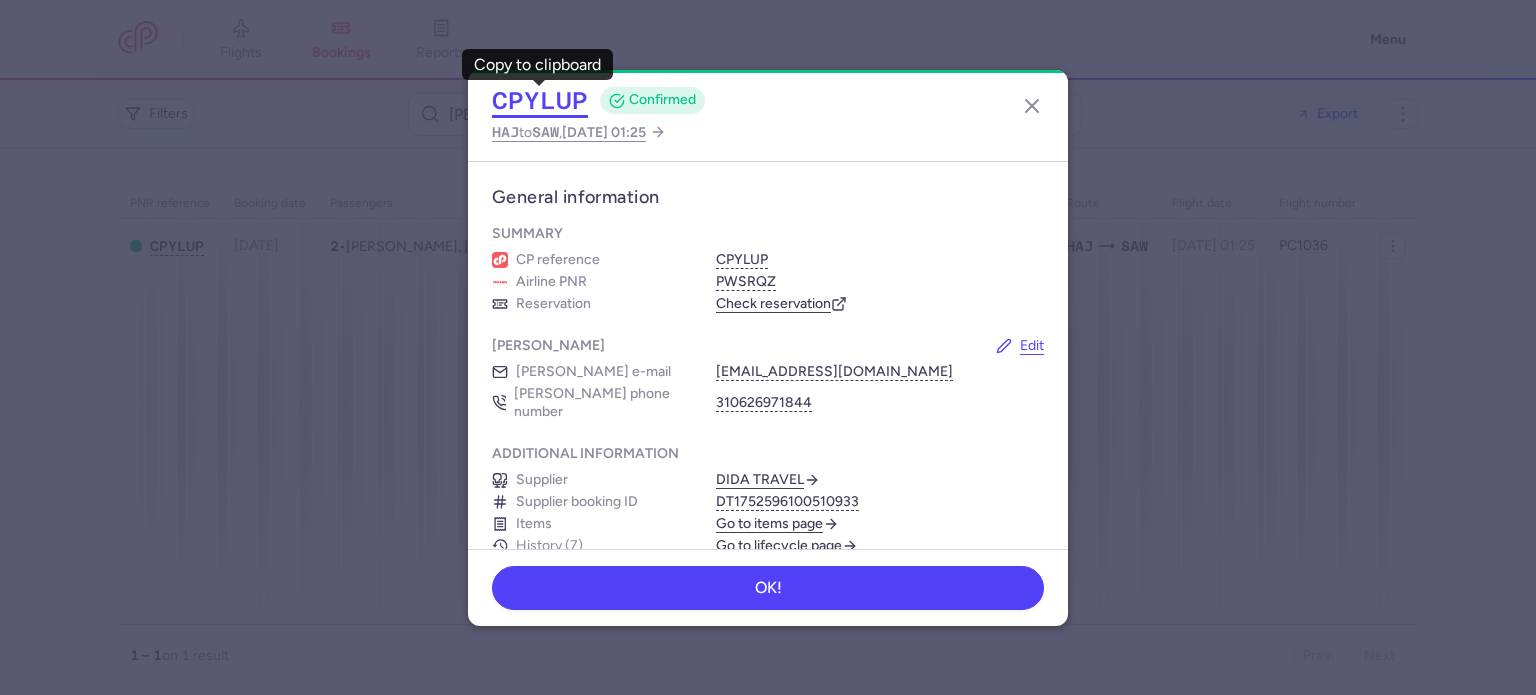 click on "CPYLUP" 